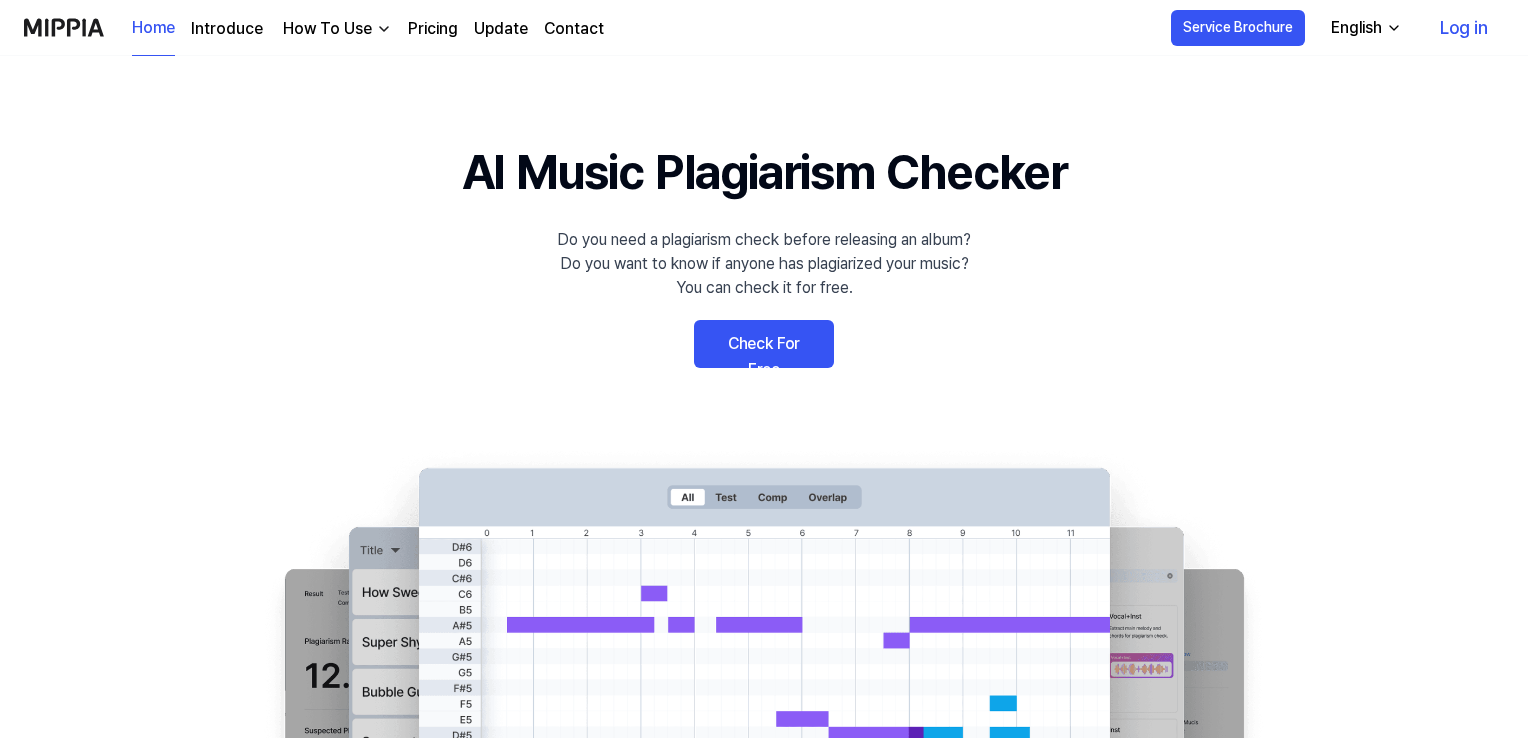scroll, scrollTop: 0, scrollLeft: 0, axis: both 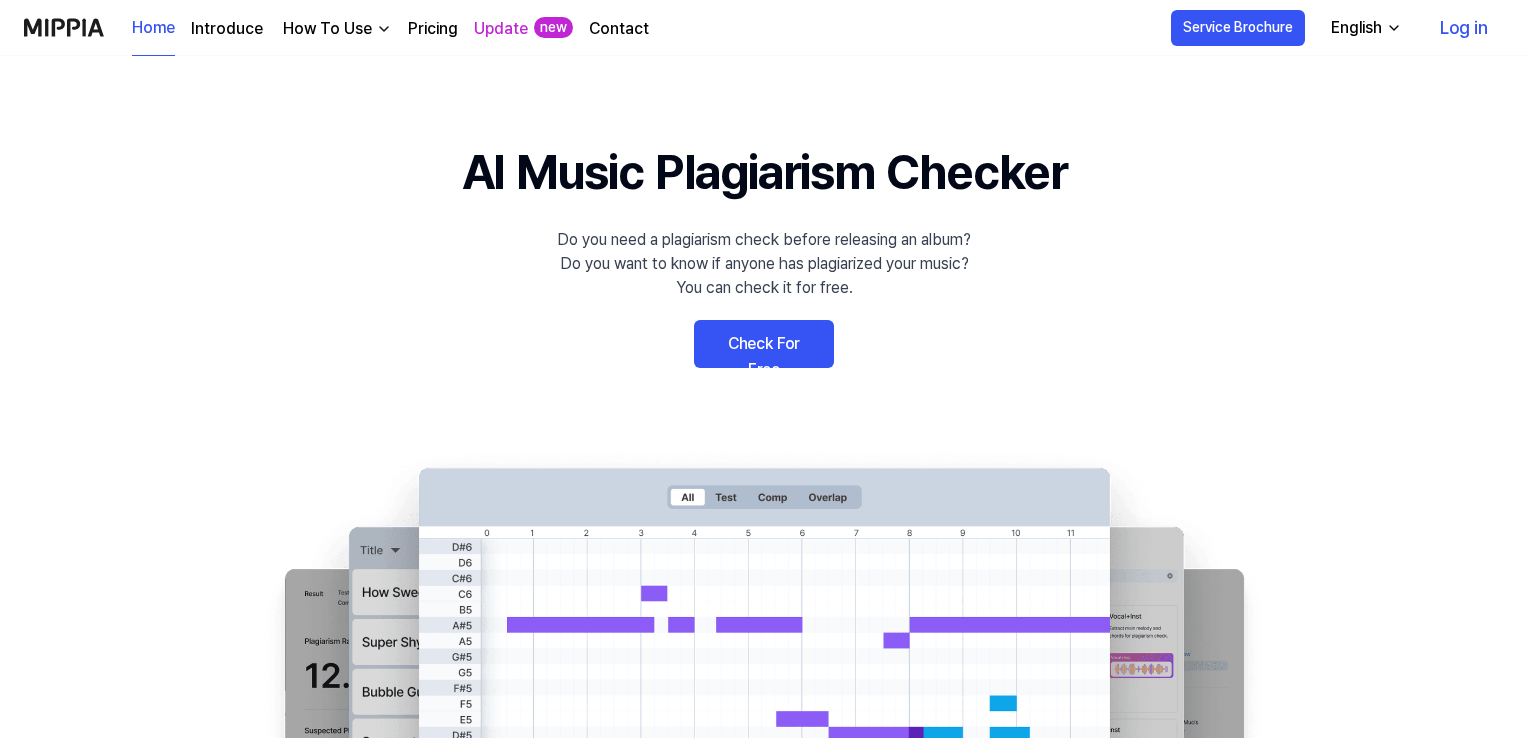 click on "Check For Free" at bounding box center [764, 344] 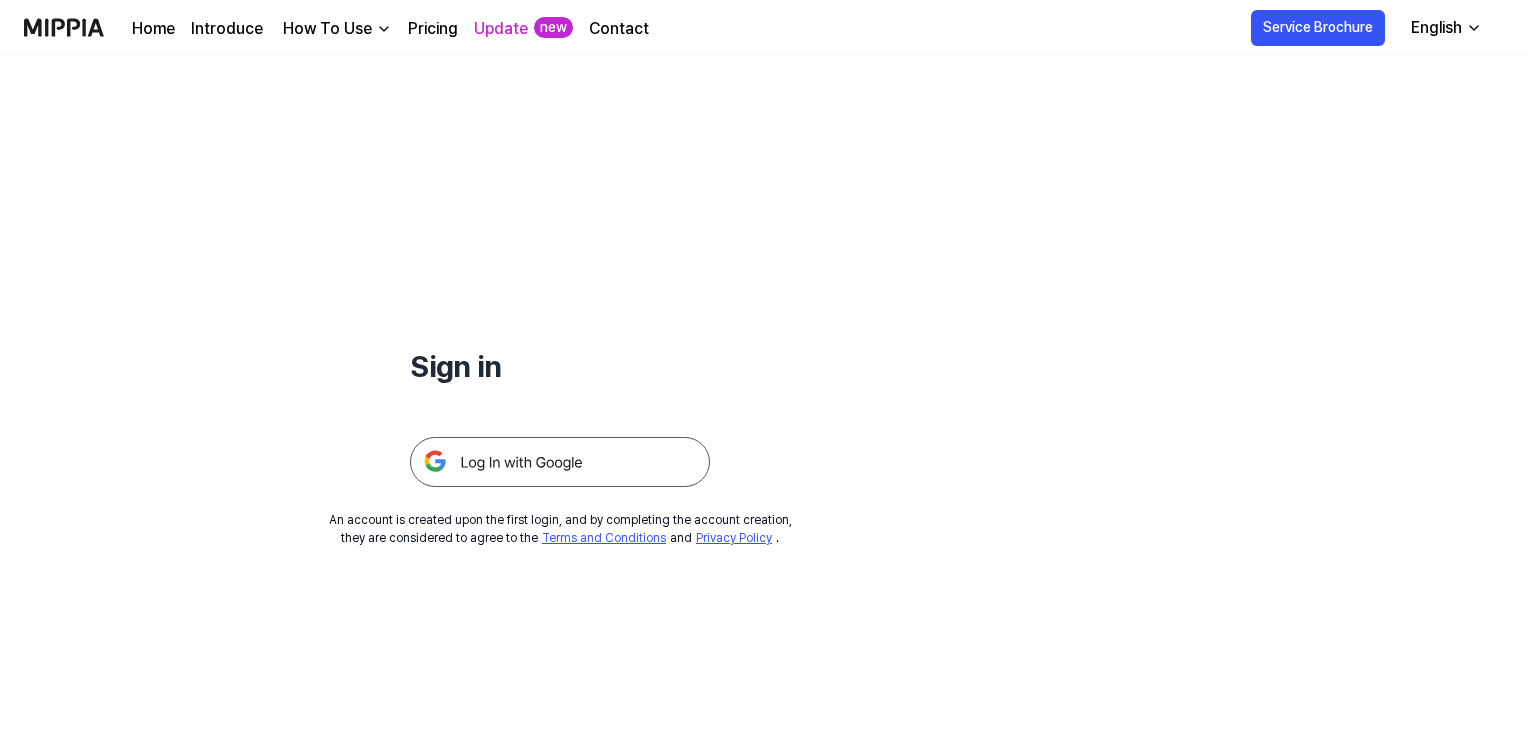 click at bounding box center [560, 462] 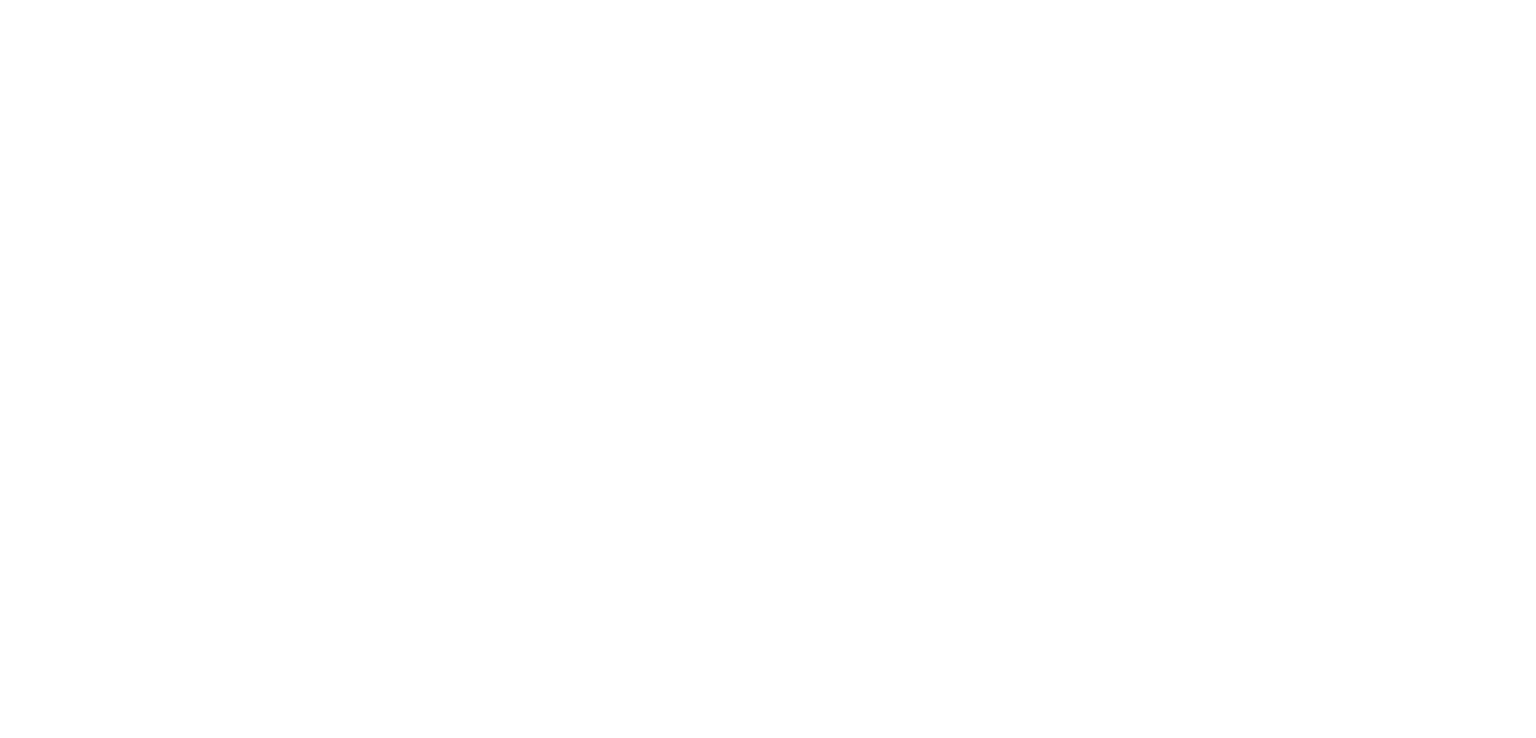 scroll, scrollTop: 0, scrollLeft: 0, axis: both 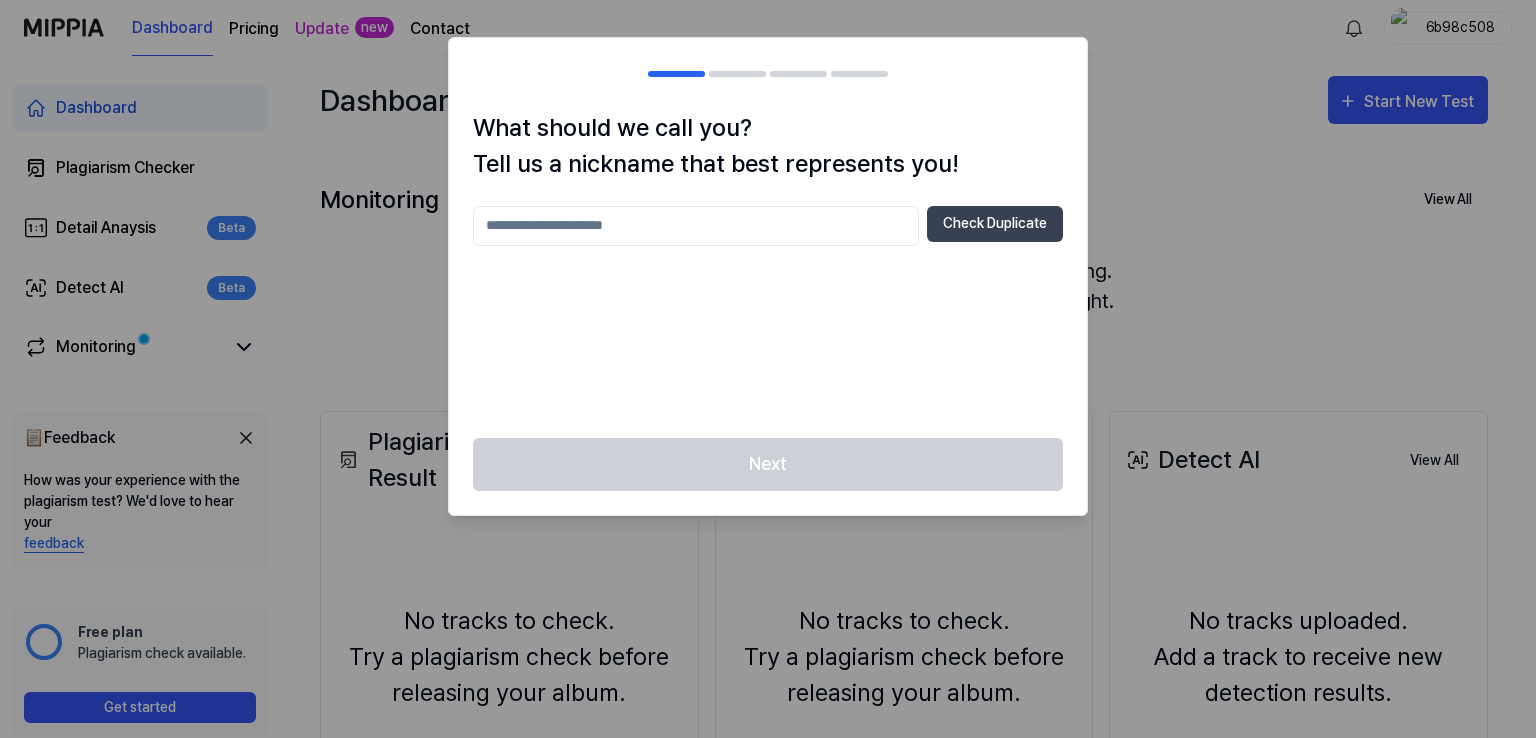 click at bounding box center (696, 226) 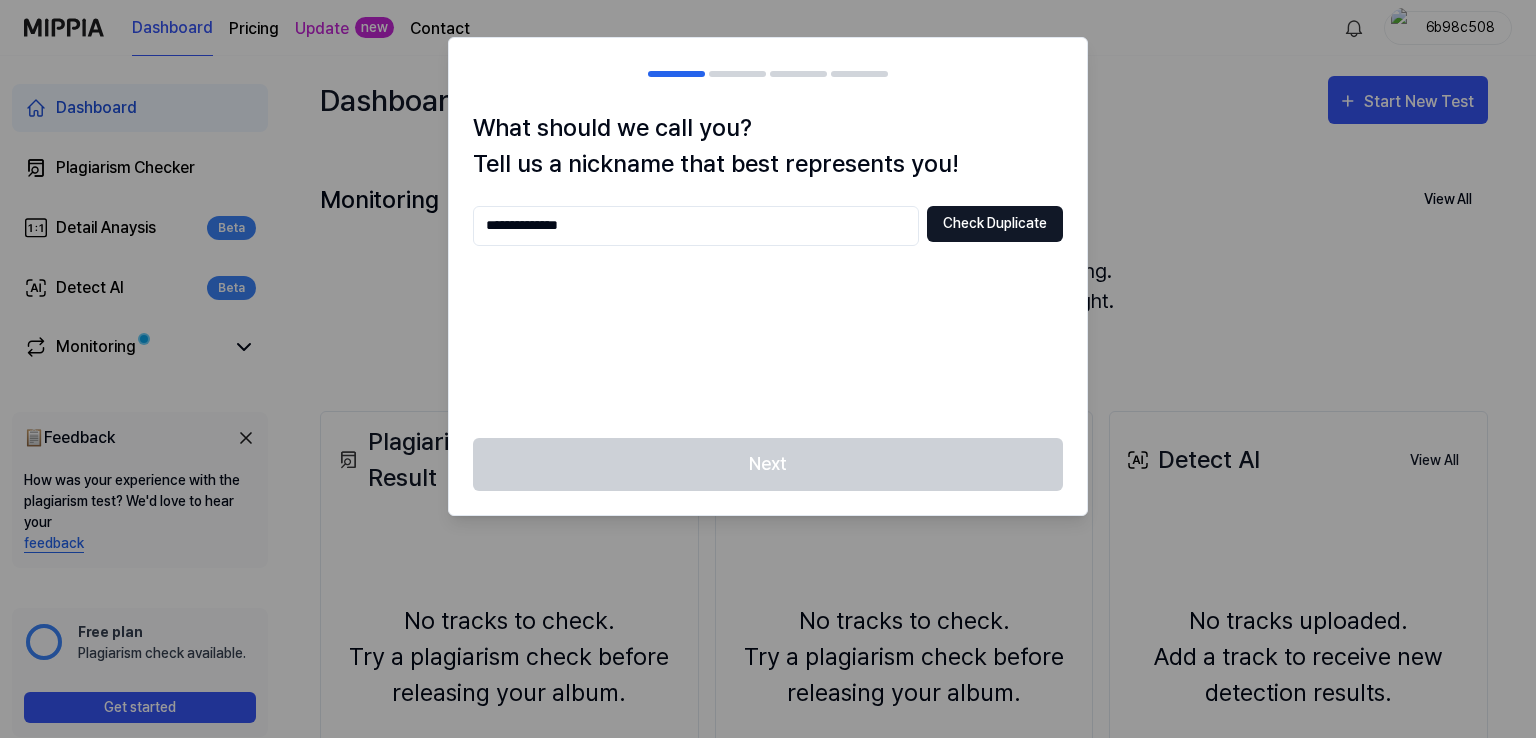 type on "**********" 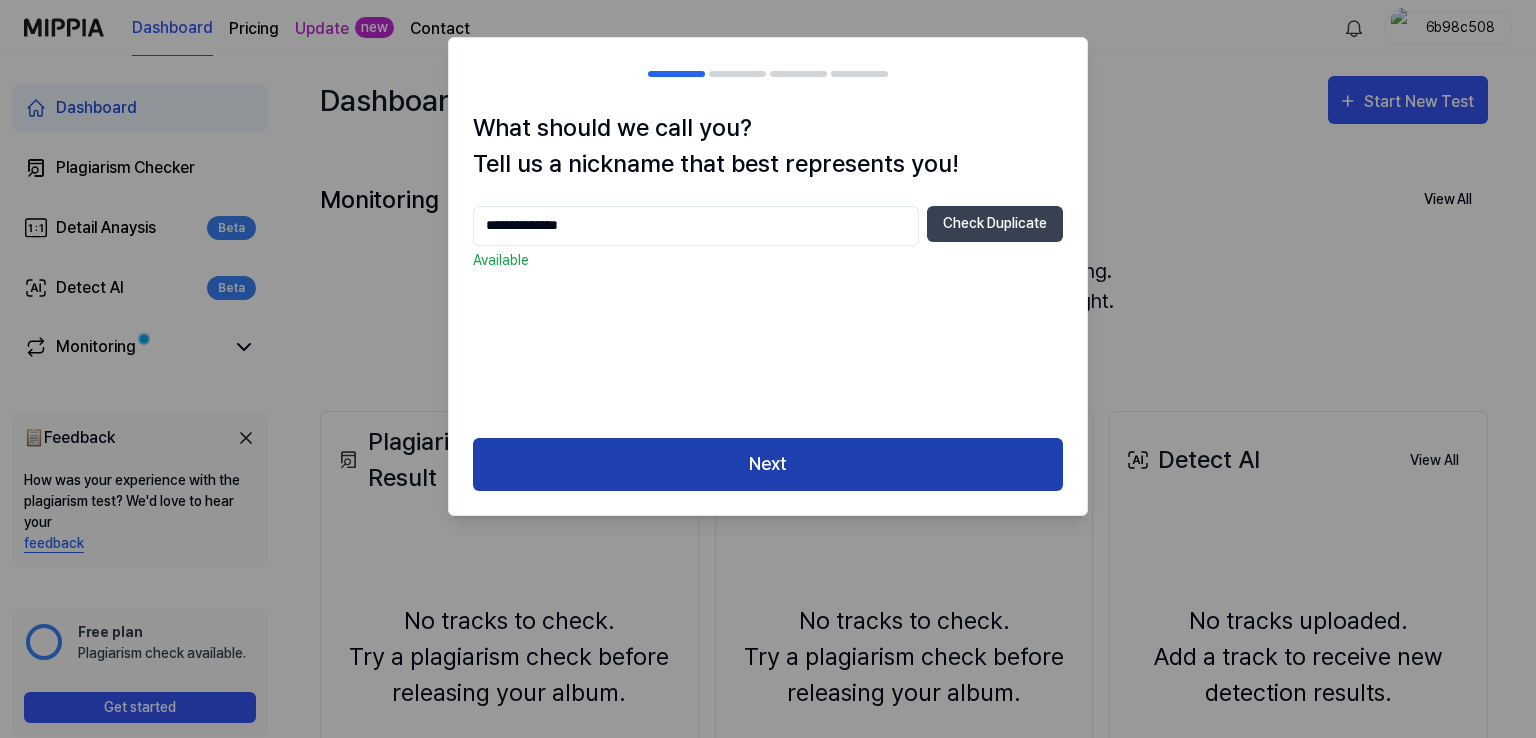 click on "Next" at bounding box center (768, 464) 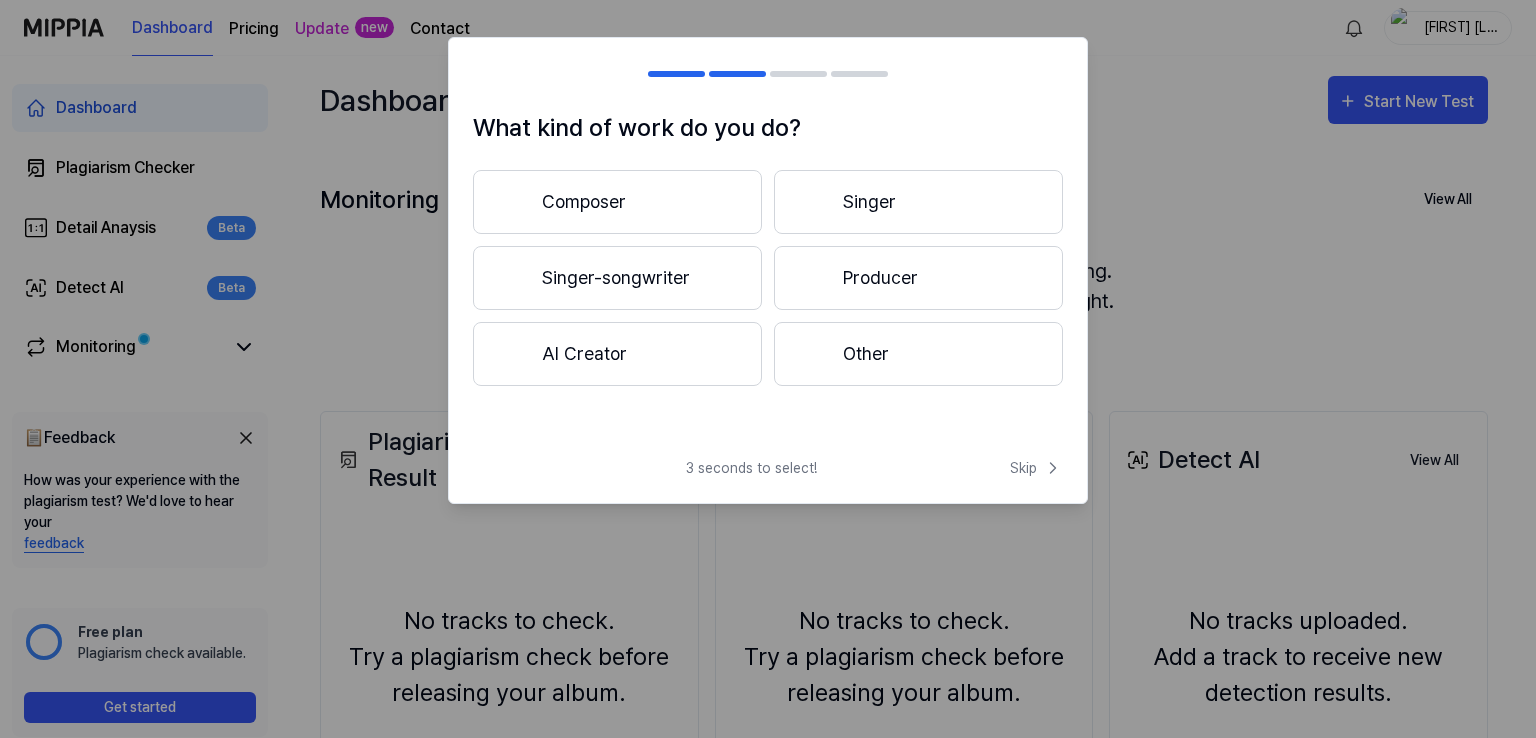 click on "AI Creator" at bounding box center (617, 354) 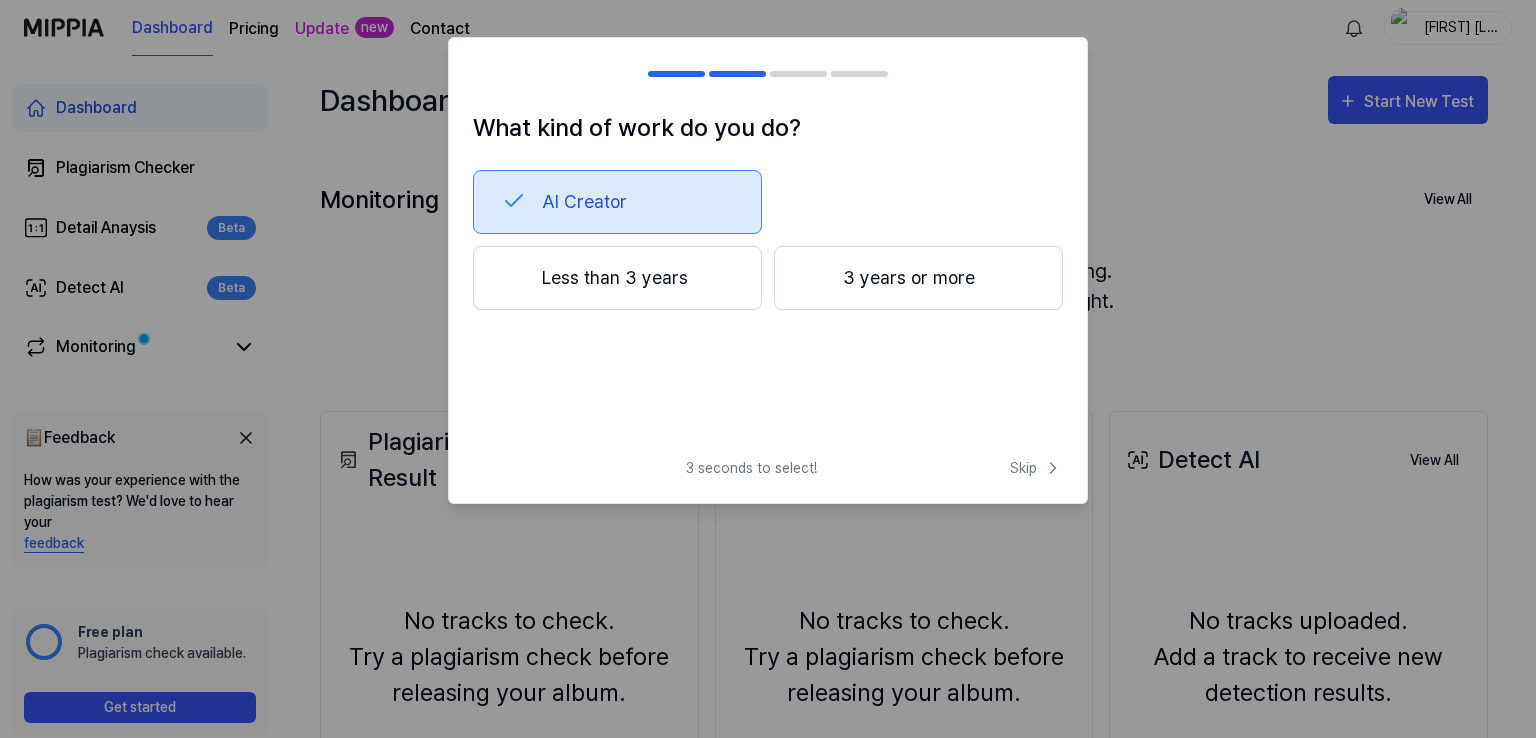 click on "Less than 3 years" at bounding box center (617, 278) 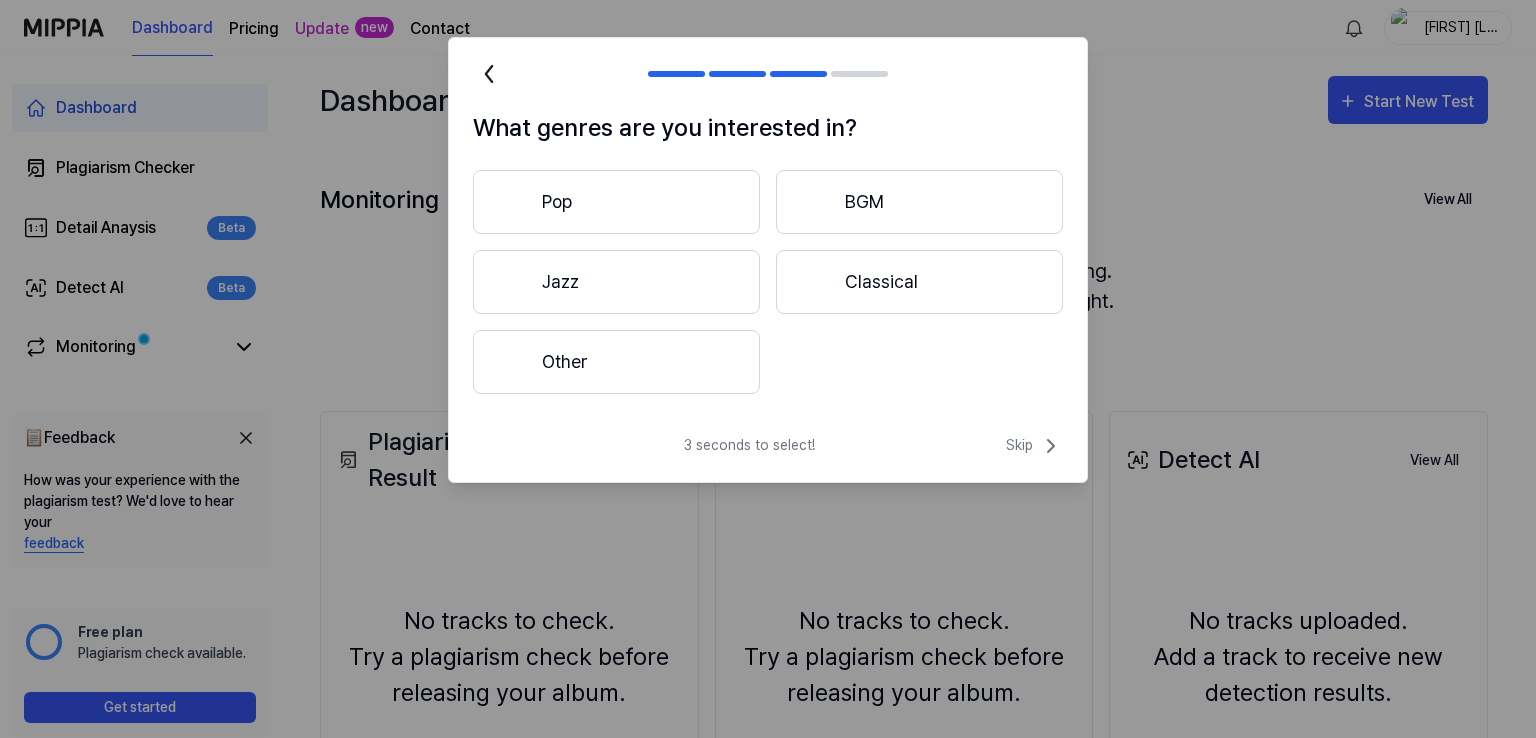 click on "Pop" at bounding box center (616, 202) 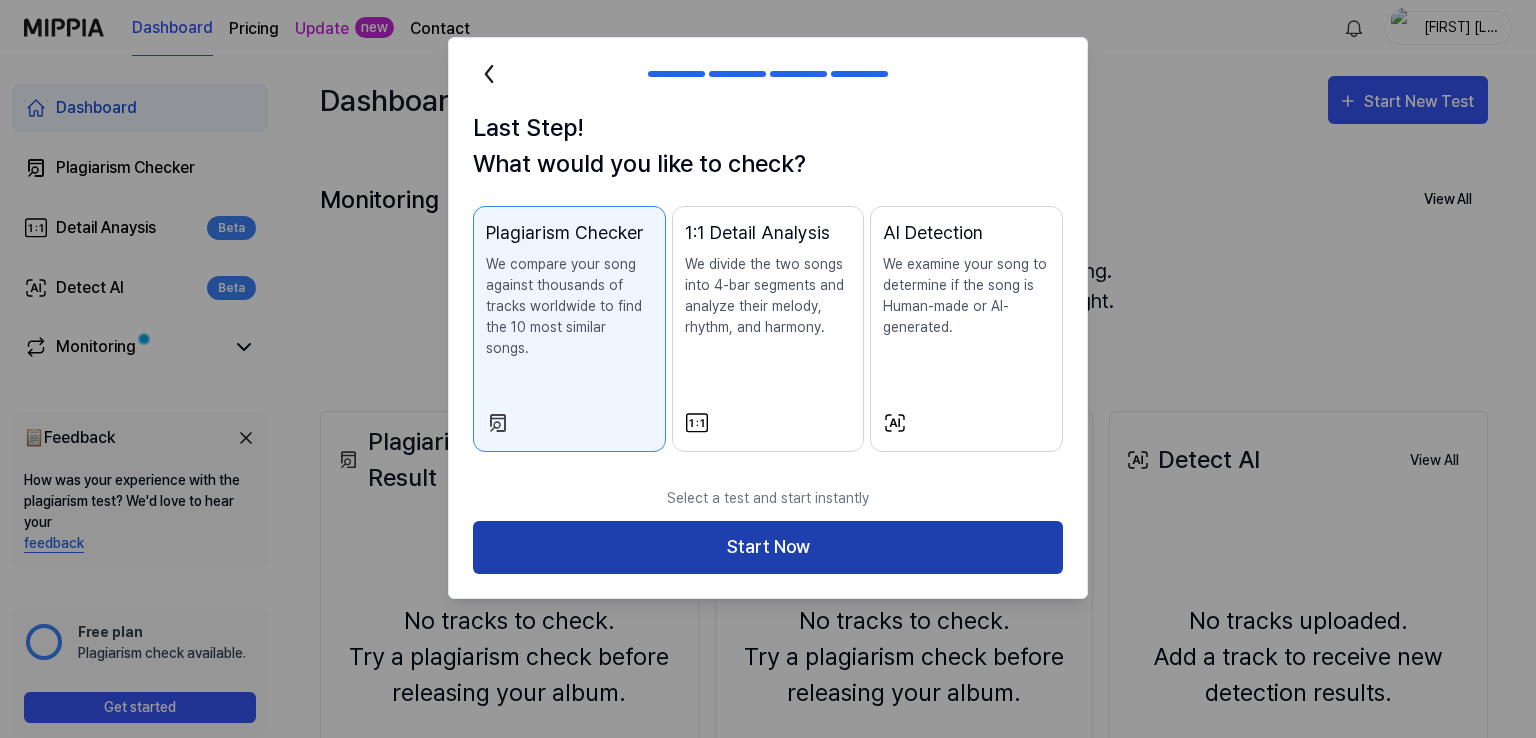 click on "Start Now" at bounding box center (768, 547) 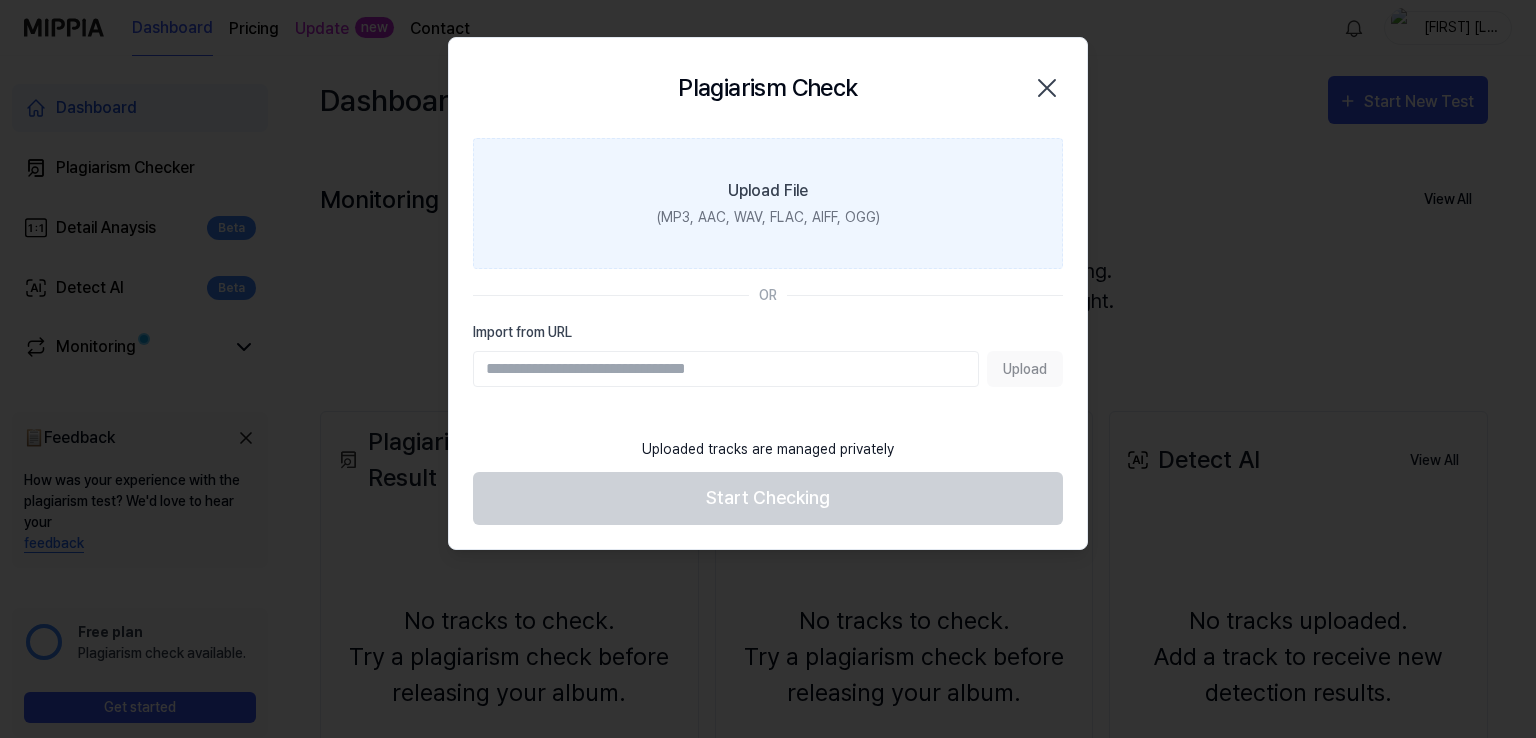 click on "Upload File (MP3, AAC, WAV, FLAC, AIFF, OGG)" at bounding box center [768, 203] 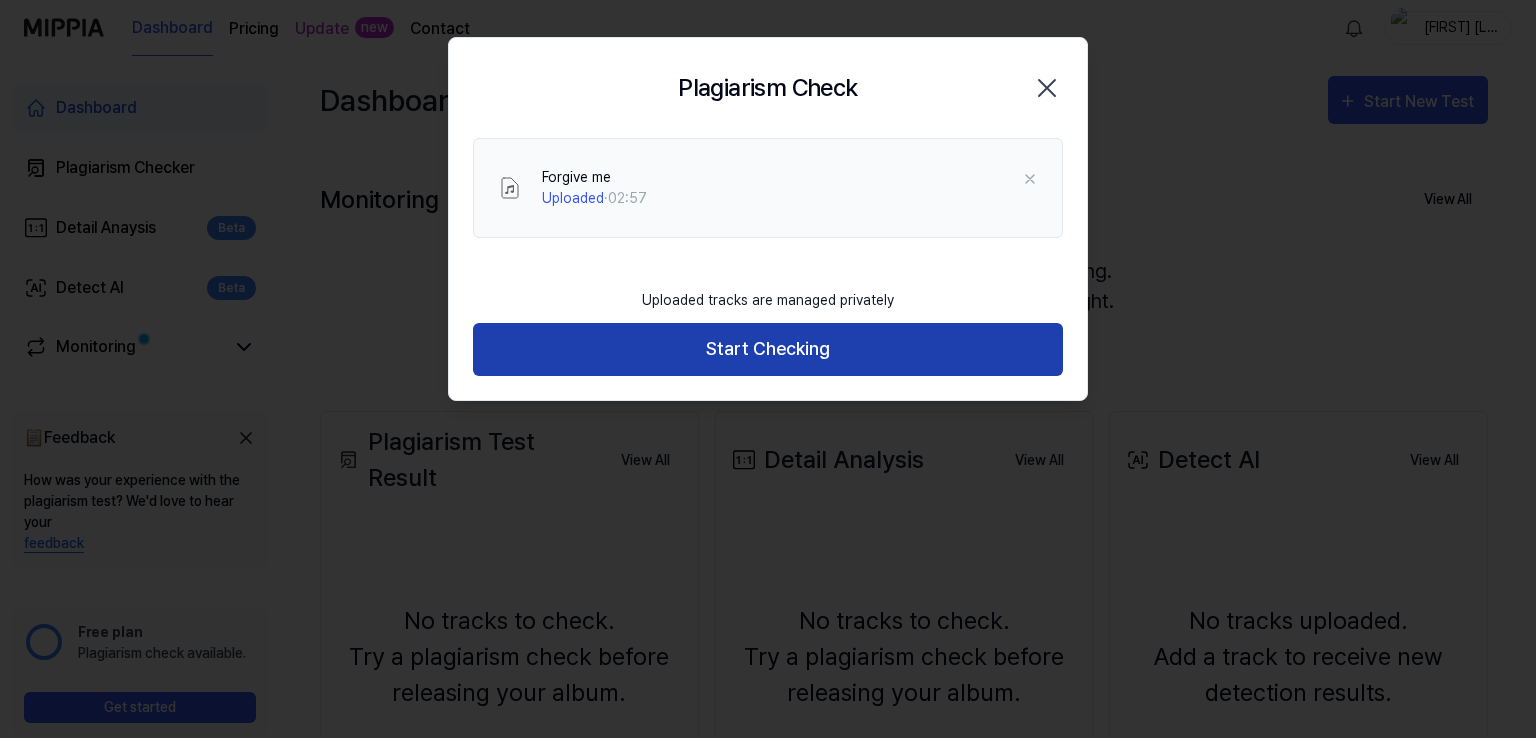 click on "Start Checking" at bounding box center [768, 349] 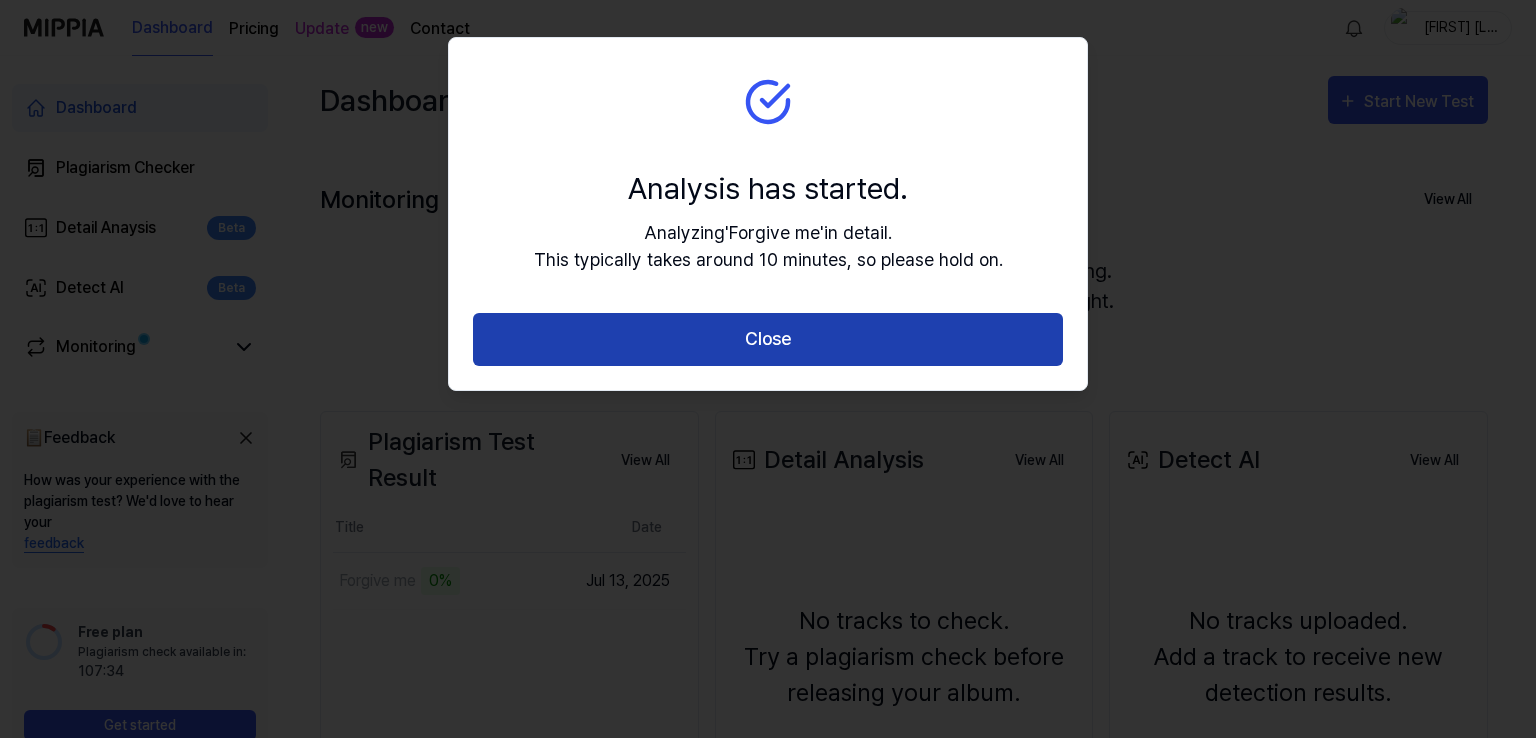 click on "Close" at bounding box center (768, 339) 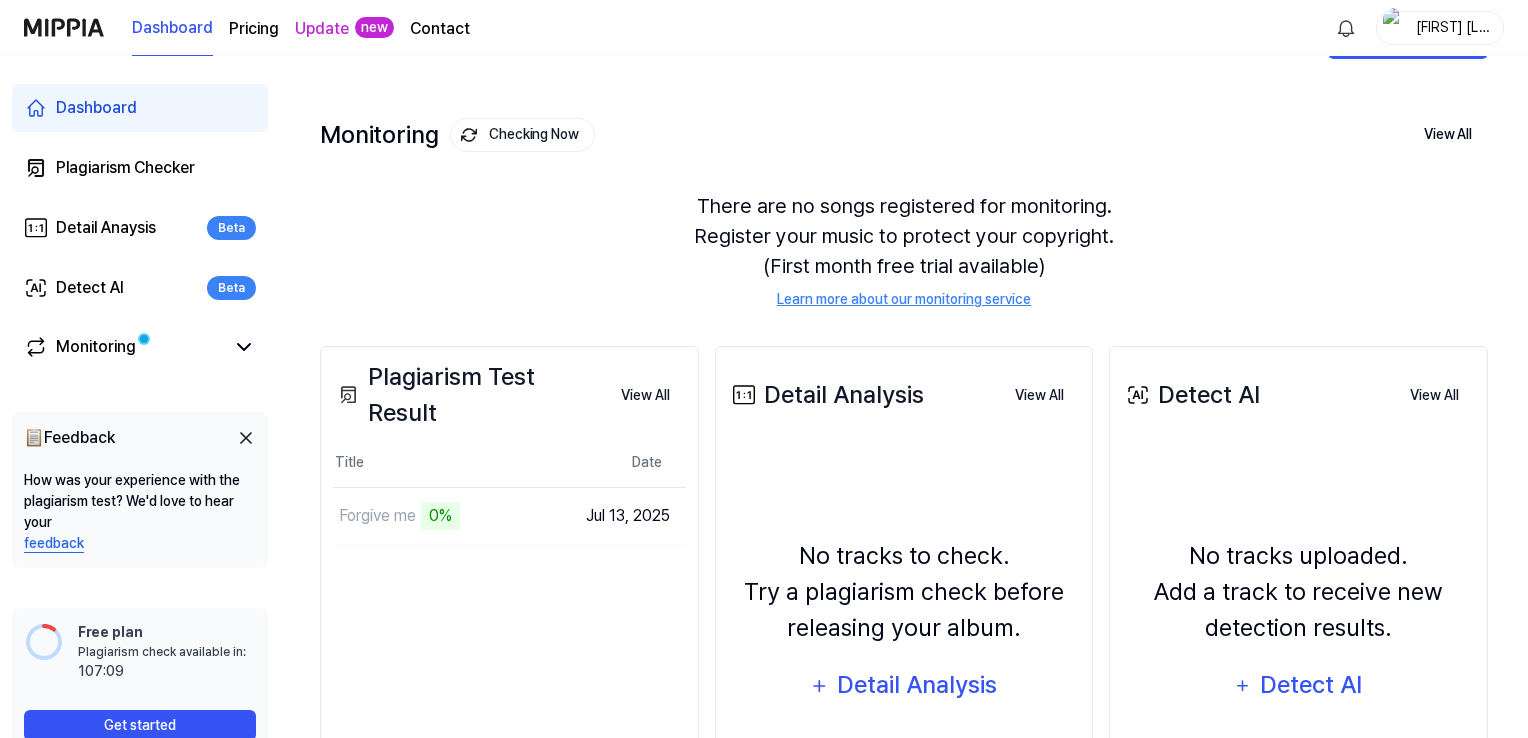 scroll, scrollTop: 100, scrollLeft: 0, axis: vertical 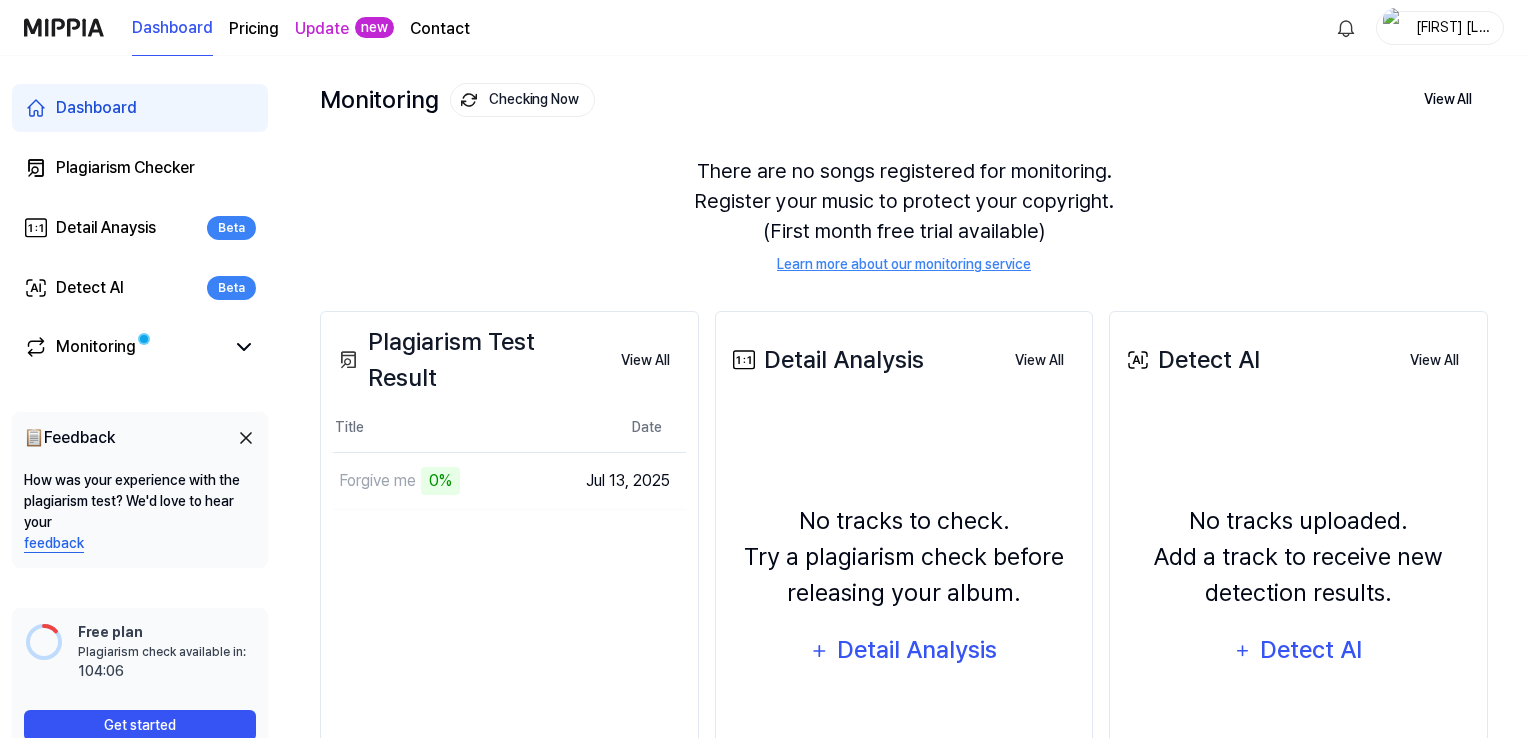click on "Get started" at bounding box center [140, 725] 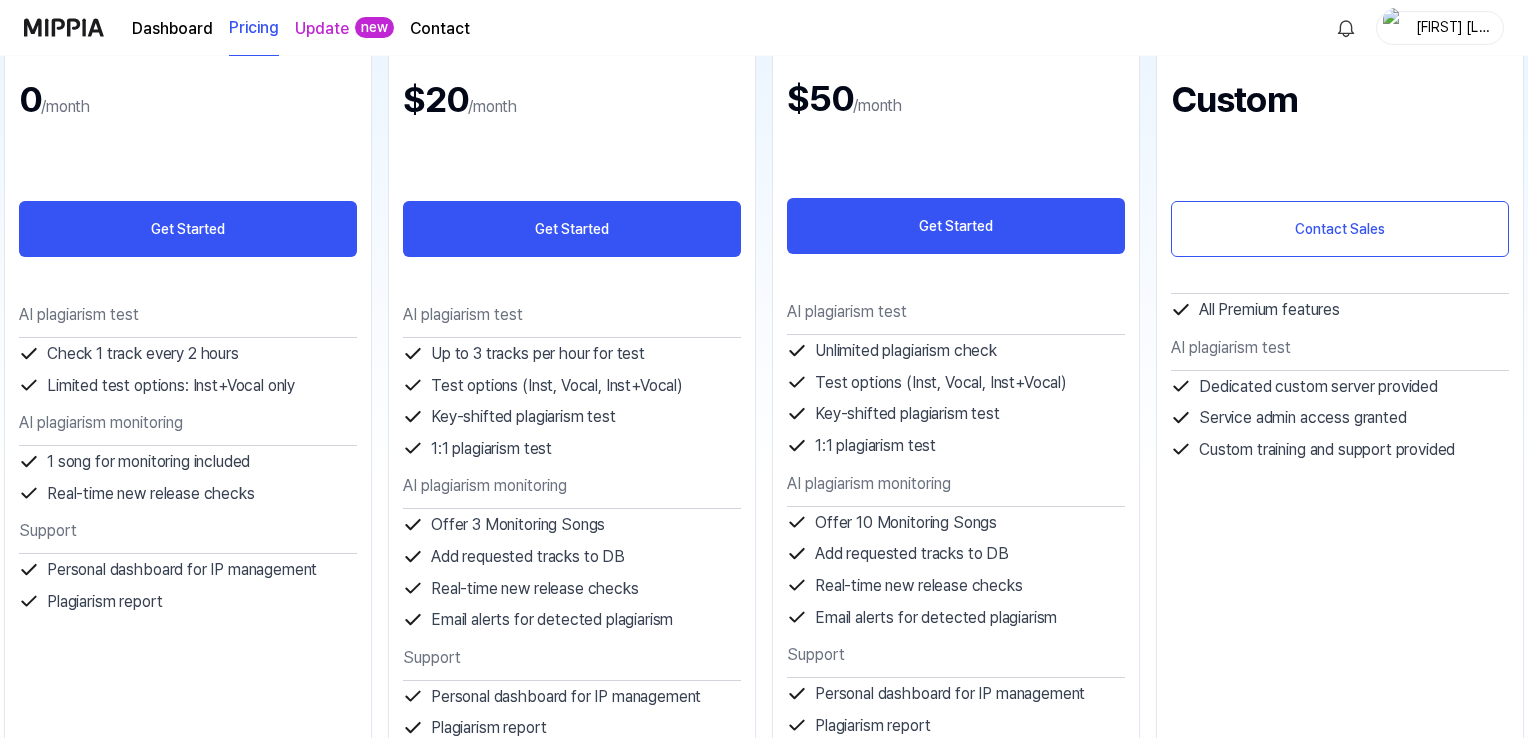 scroll, scrollTop: 400, scrollLeft: 0, axis: vertical 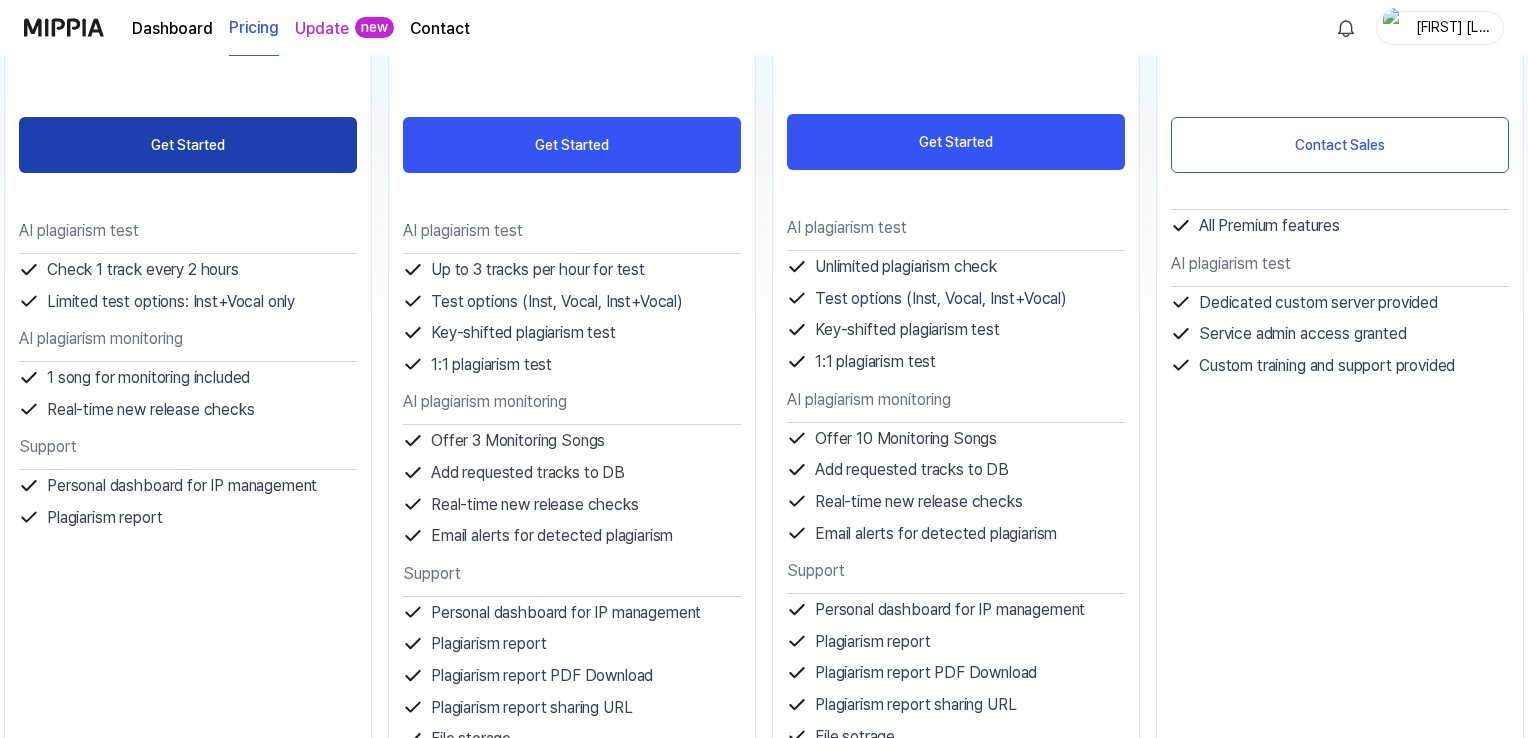 click on "Get Started" at bounding box center (188, 145) 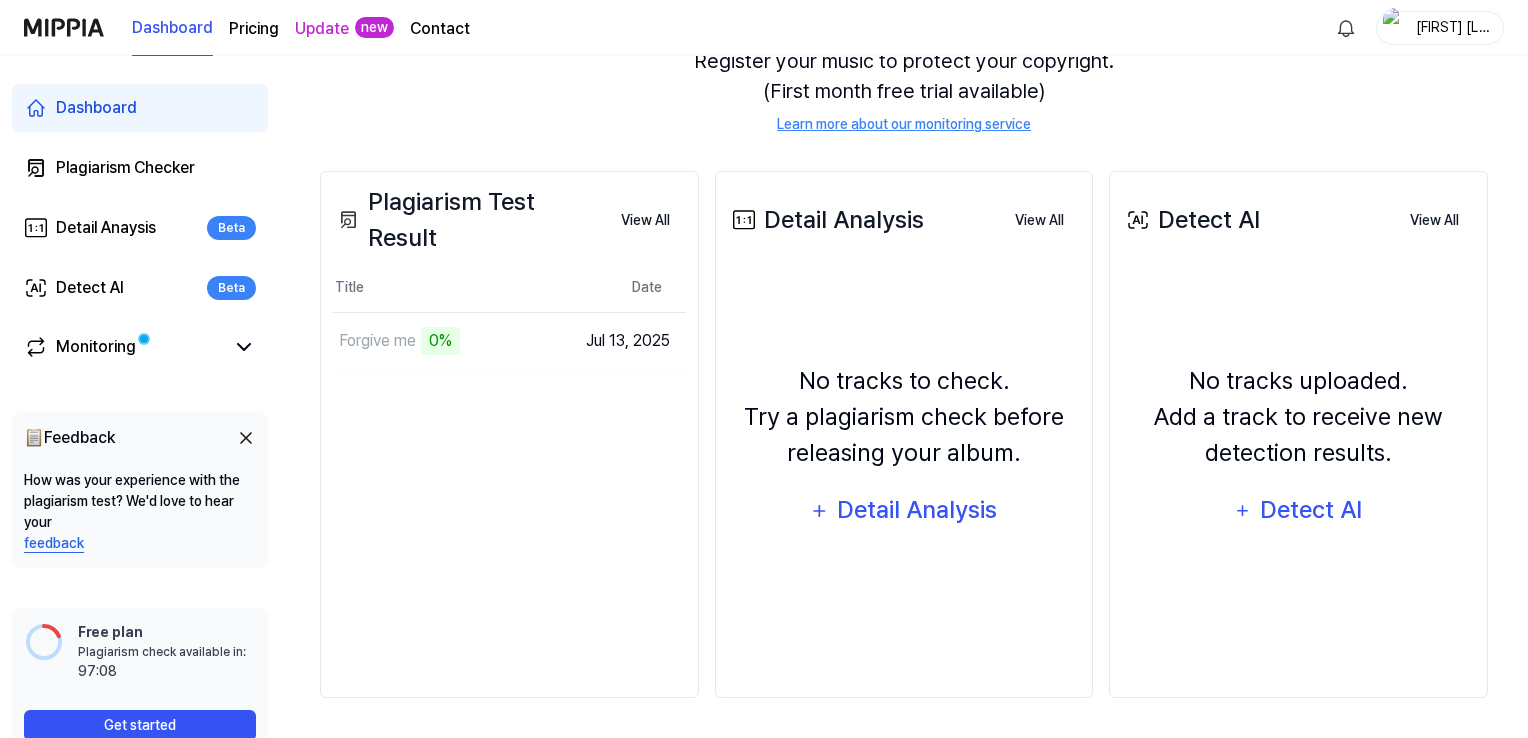 scroll, scrollTop: 0, scrollLeft: 0, axis: both 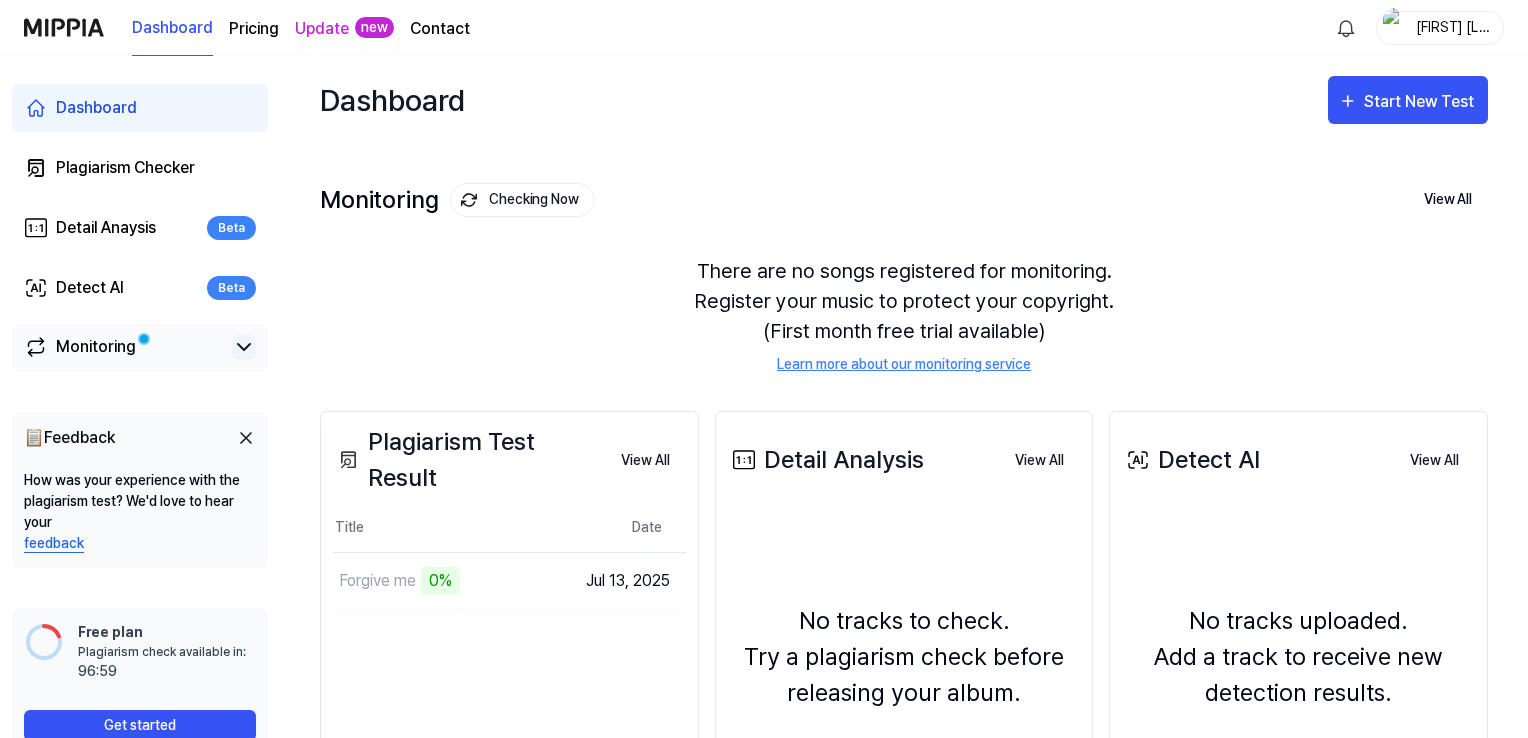 click 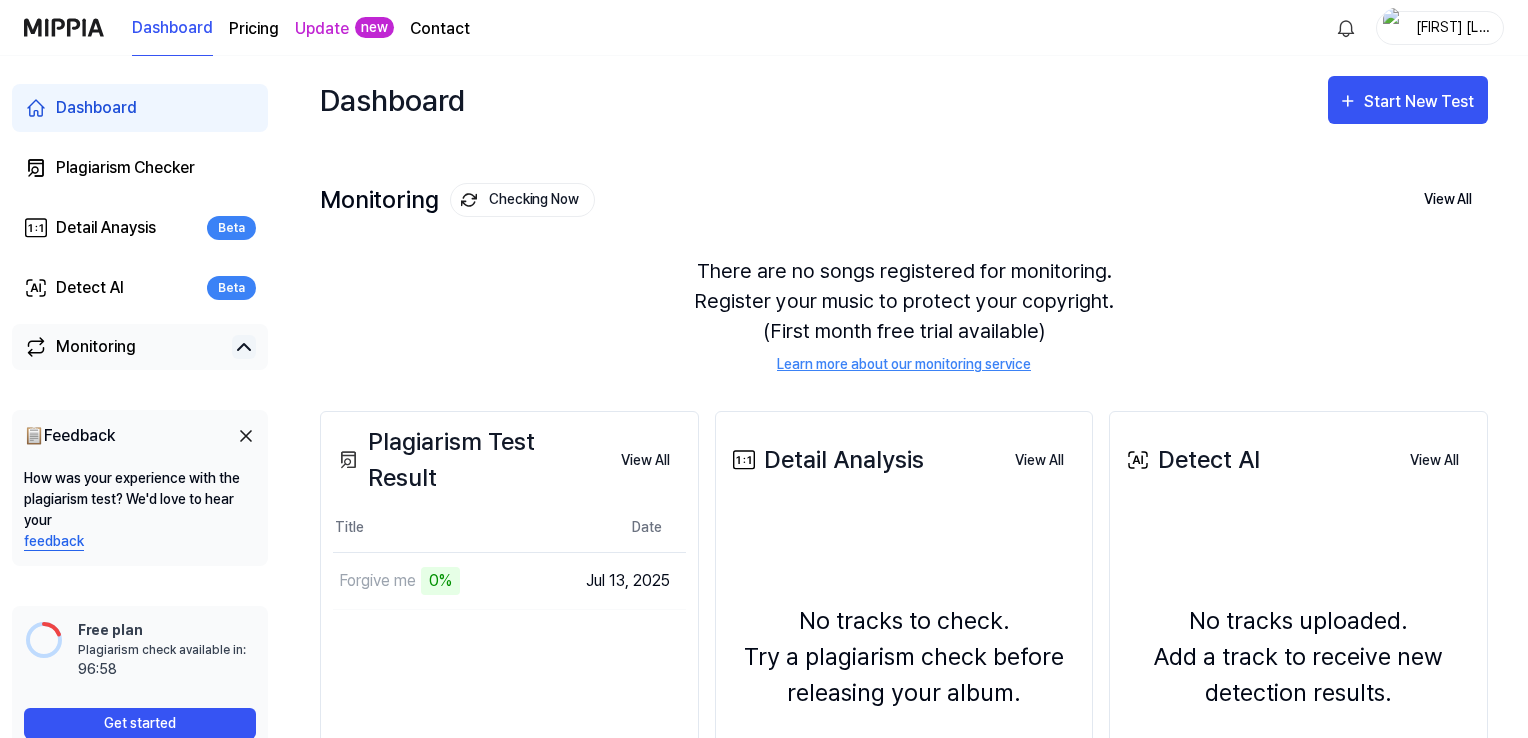 click 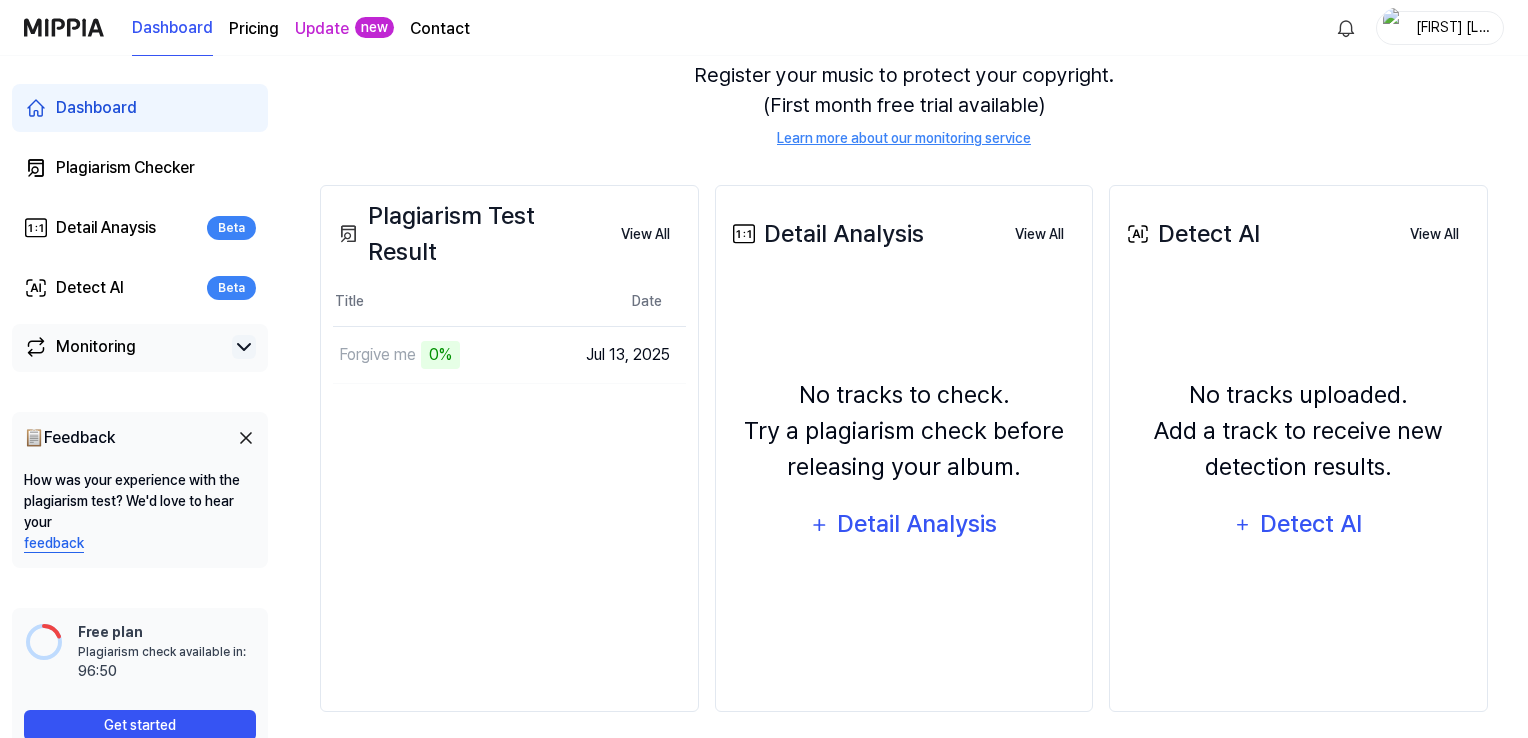 scroll, scrollTop: 240, scrollLeft: 0, axis: vertical 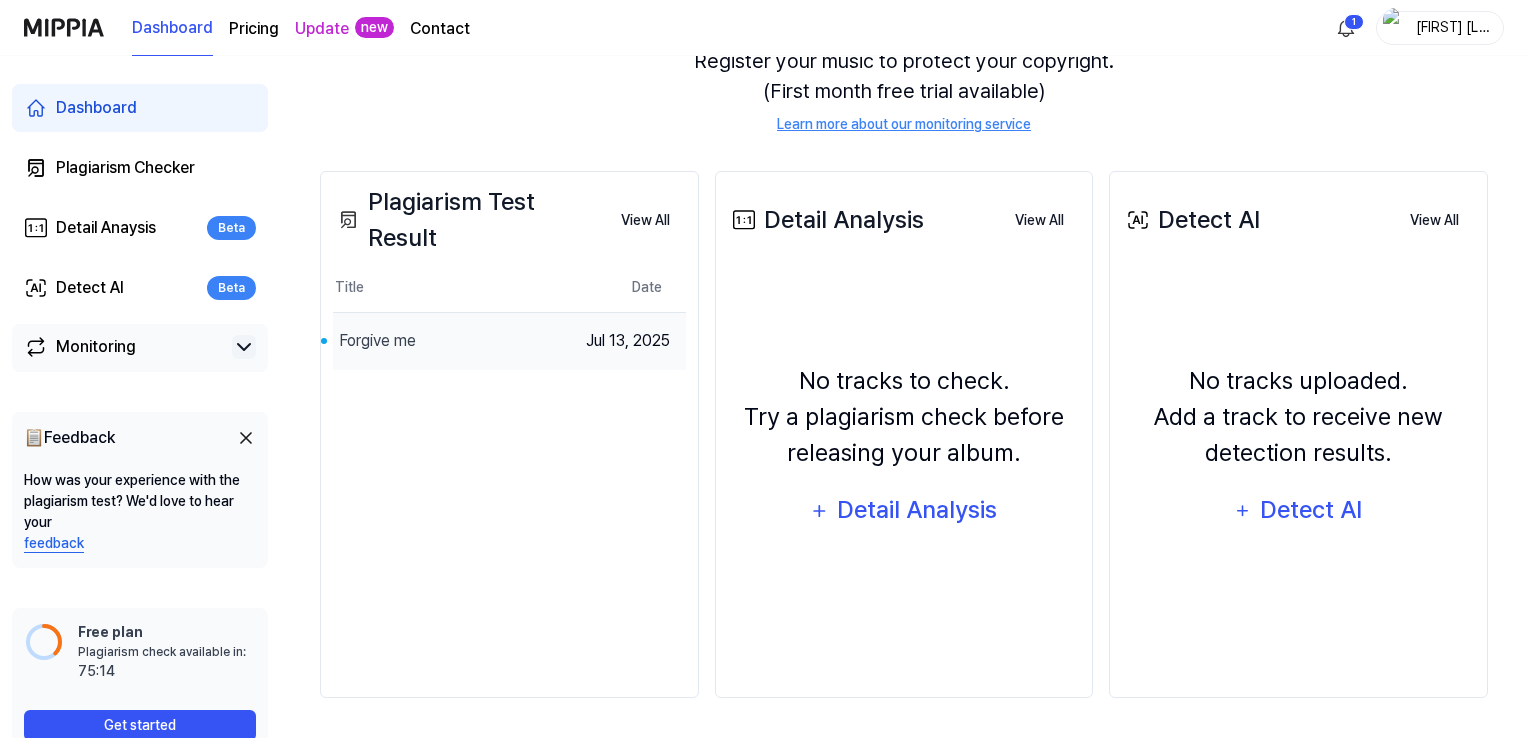 click on "Forgive me" at bounding box center [377, 341] 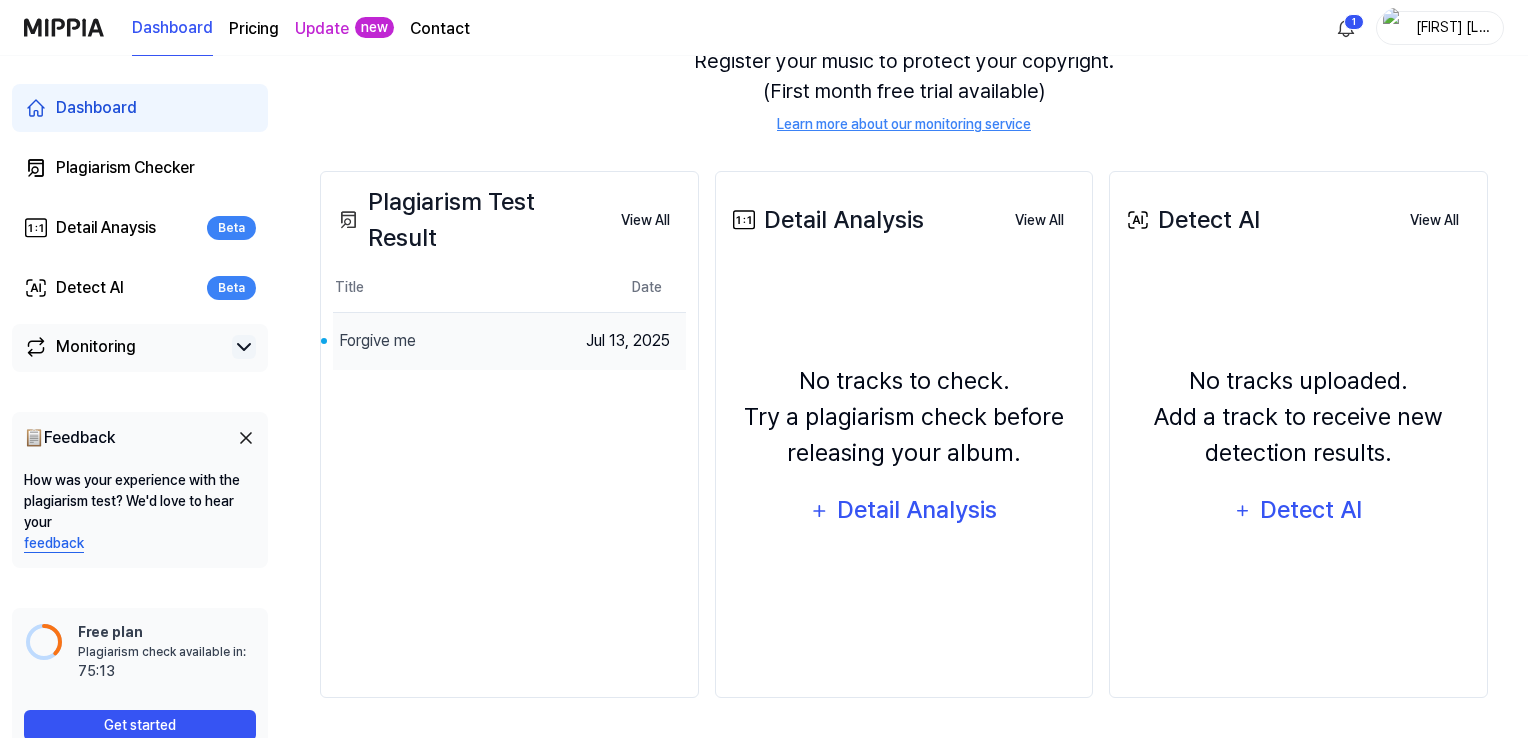 scroll, scrollTop: 0, scrollLeft: 0, axis: both 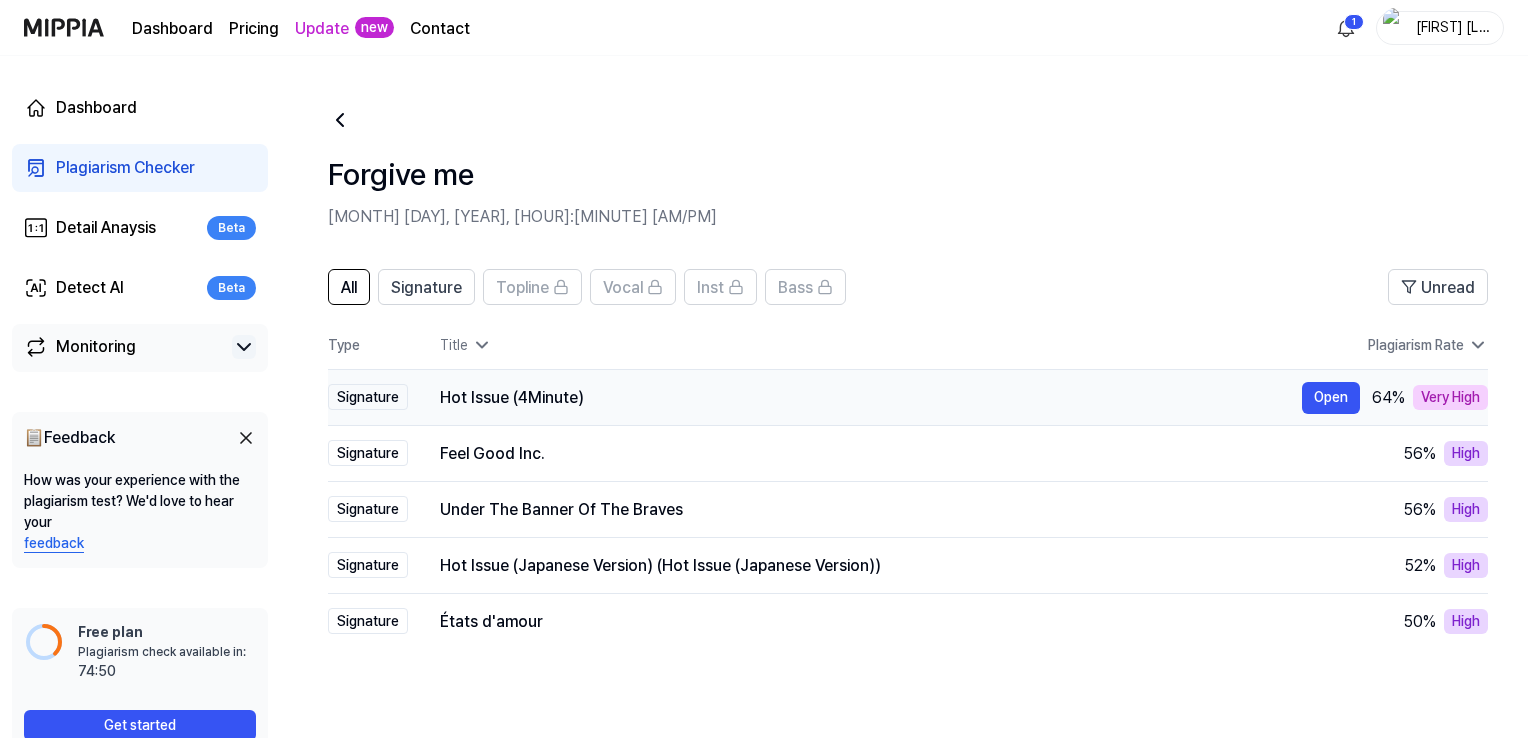 drag, startPoint x: 436, startPoint y: 394, endPoint x: 484, endPoint y: 393, distance: 48.010414 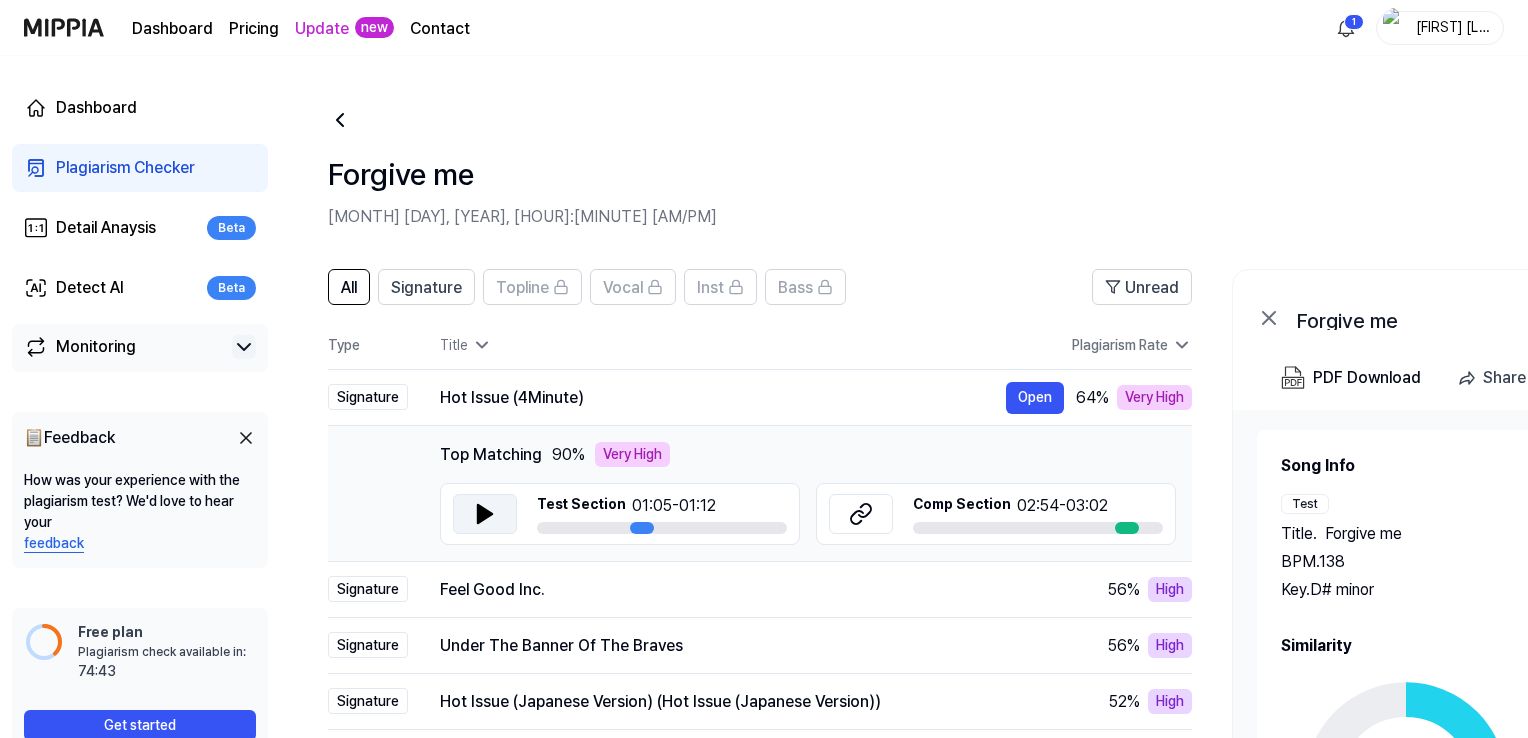 click 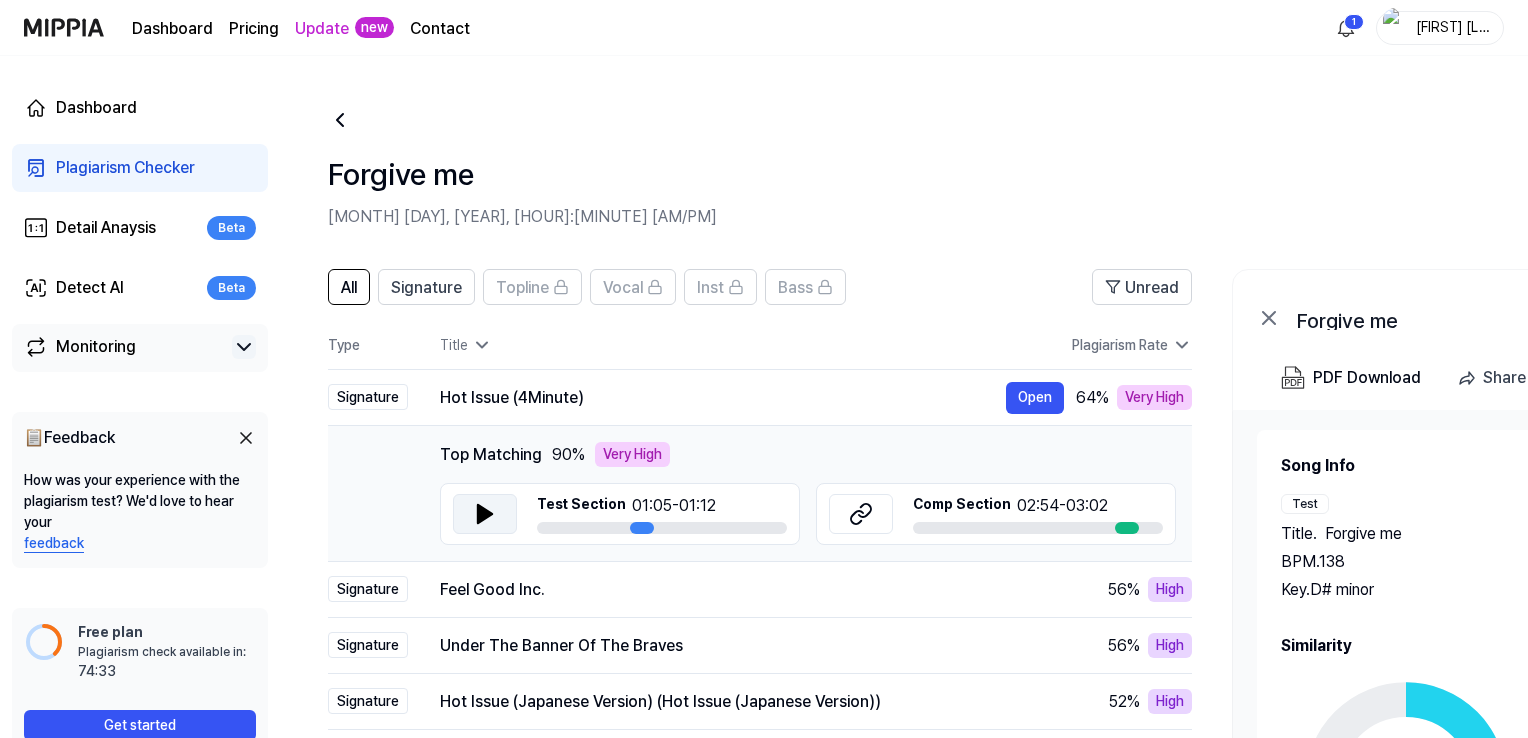 click 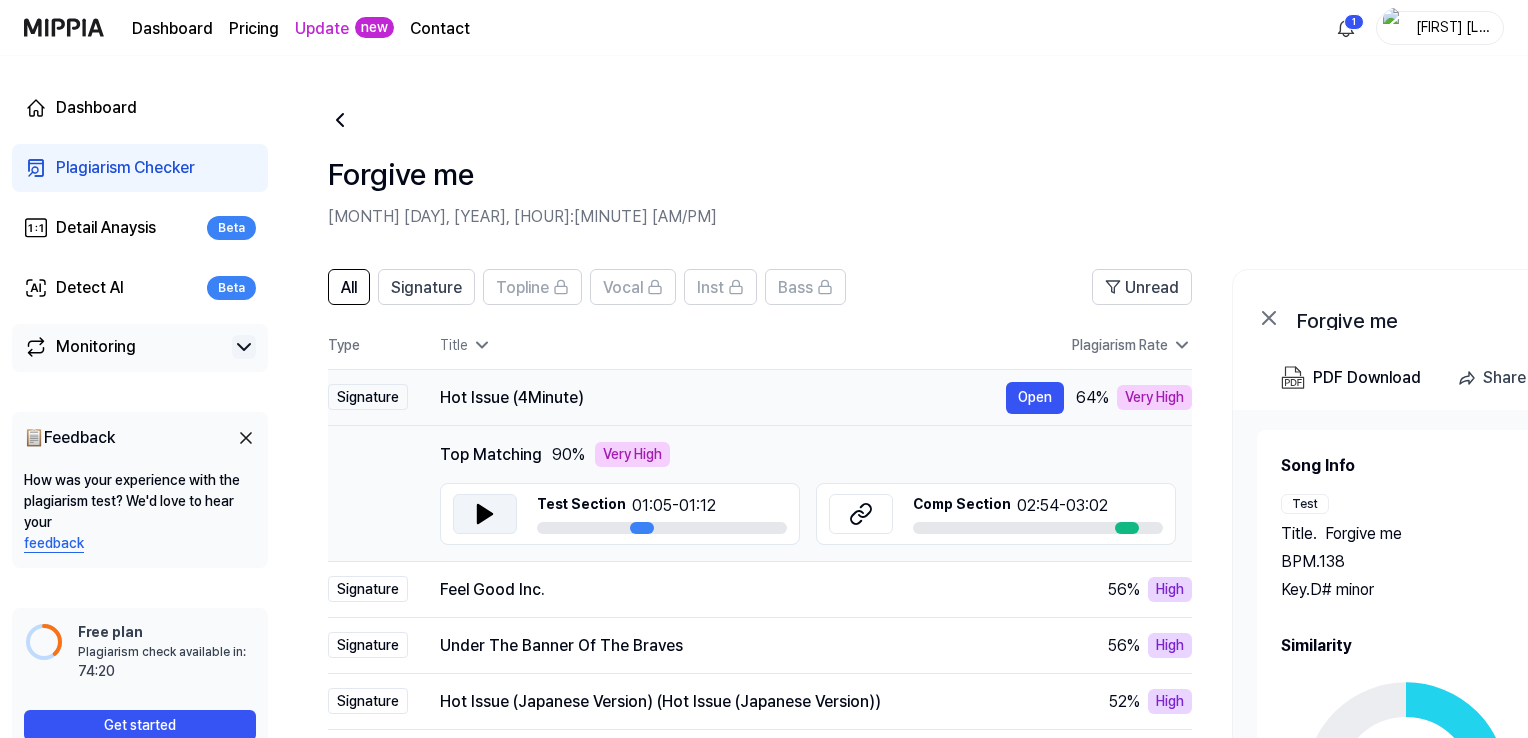 drag, startPoint x: 440, startPoint y: 397, endPoint x: 527, endPoint y: 402, distance: 87.14356 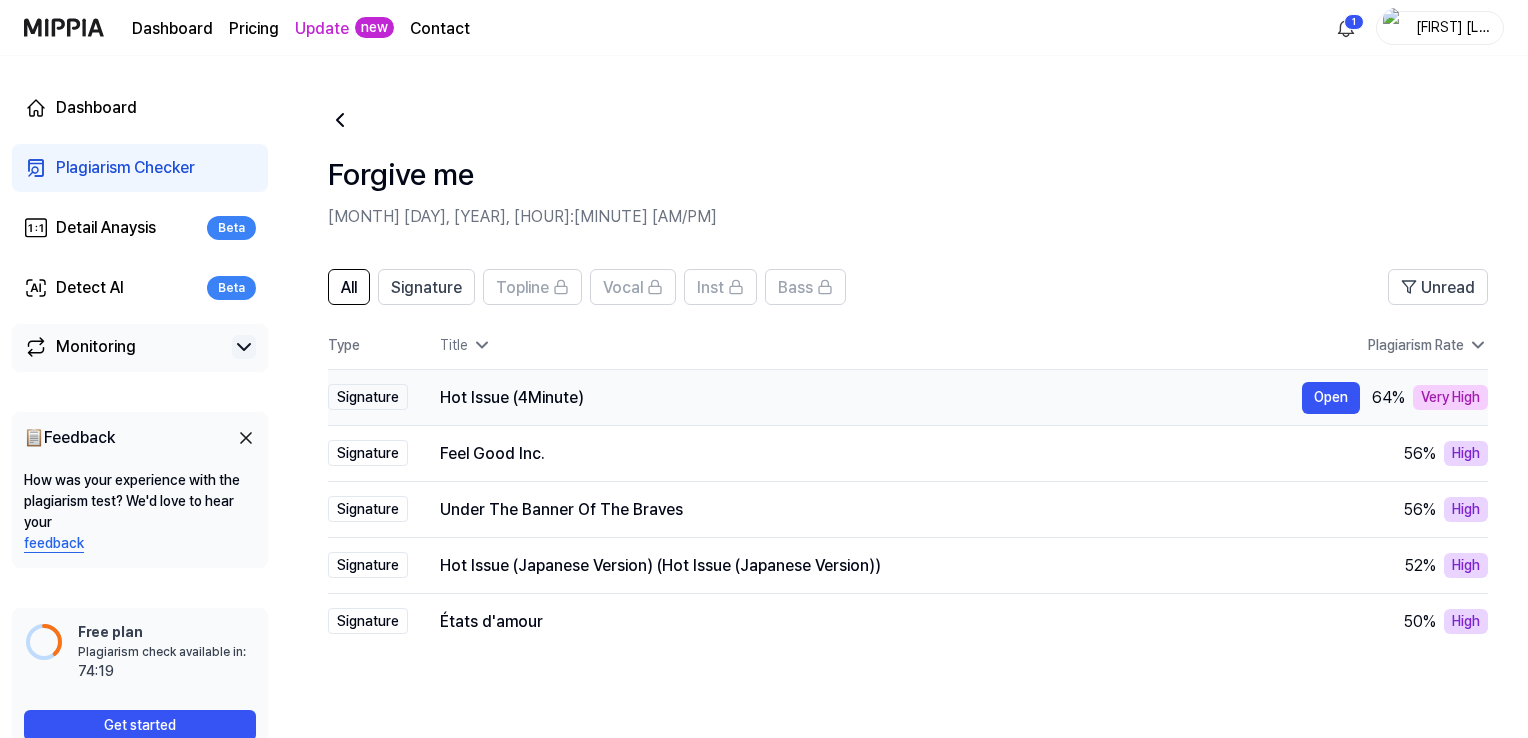drag, startPoint x: 582, startPoint y: 393, endPoint x: 540, endPoint y: 397, distance: 42.190044 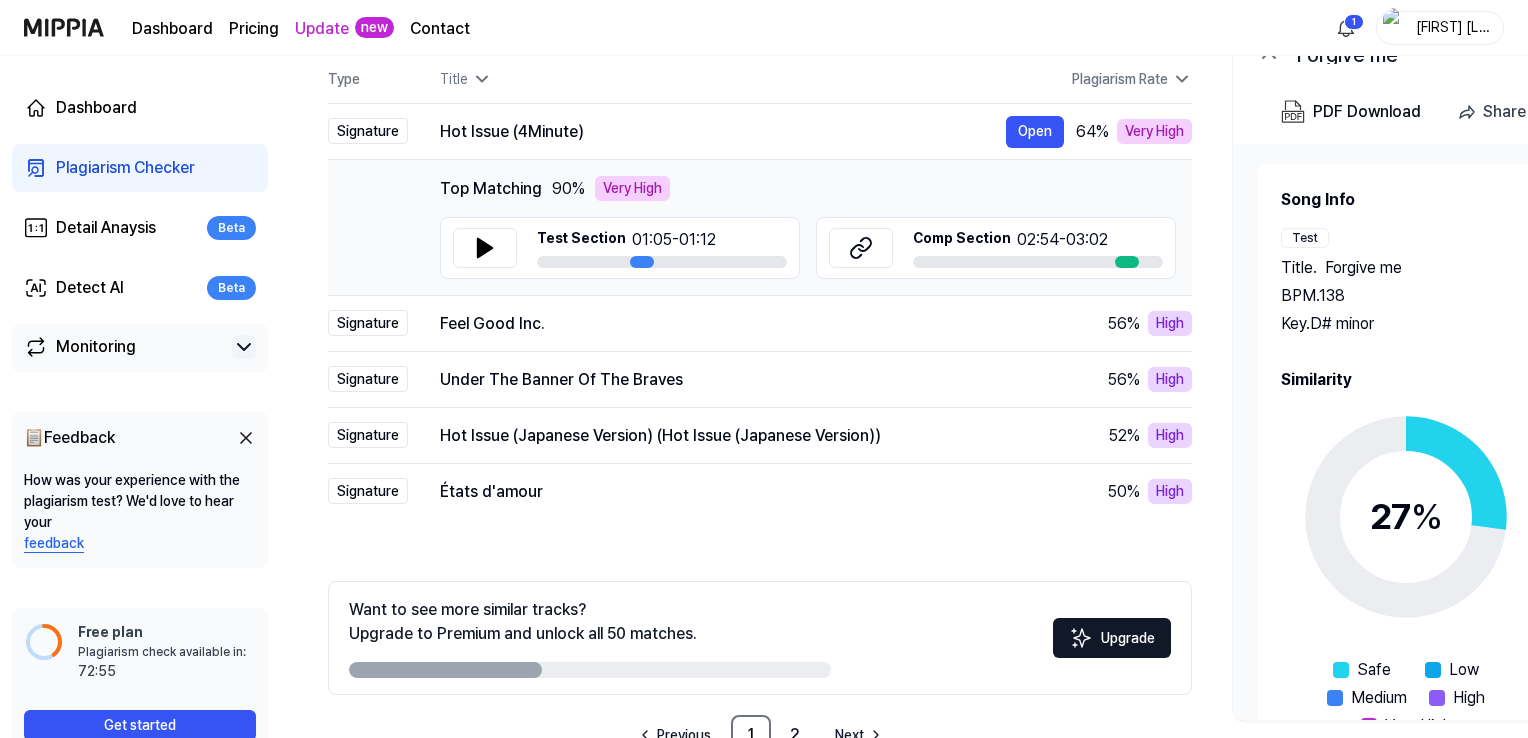 scroll, scrollTop: 300, scrollLeft: 0, axis: vertical 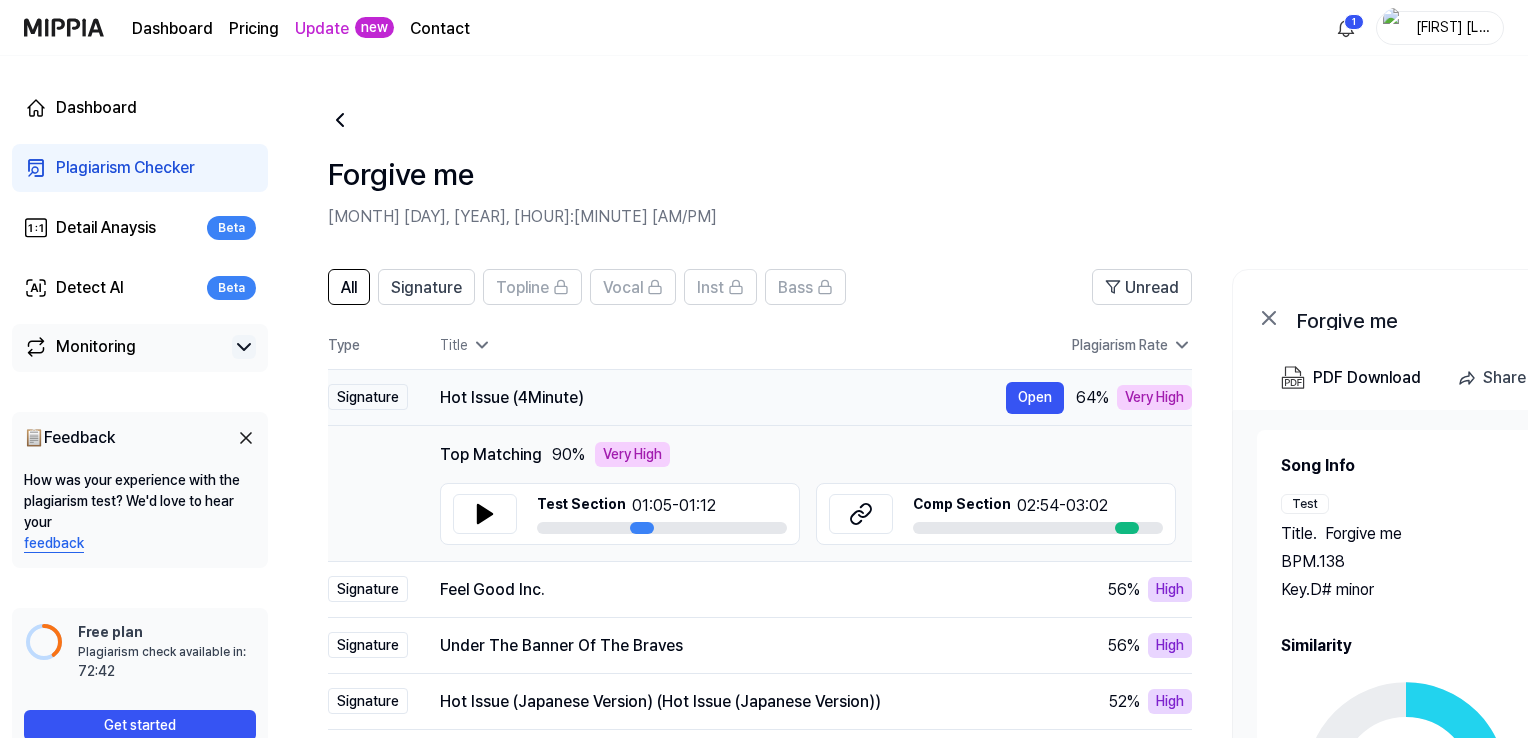 click on "Hot Issue (4Minute)" at bounding box center [723, 398] 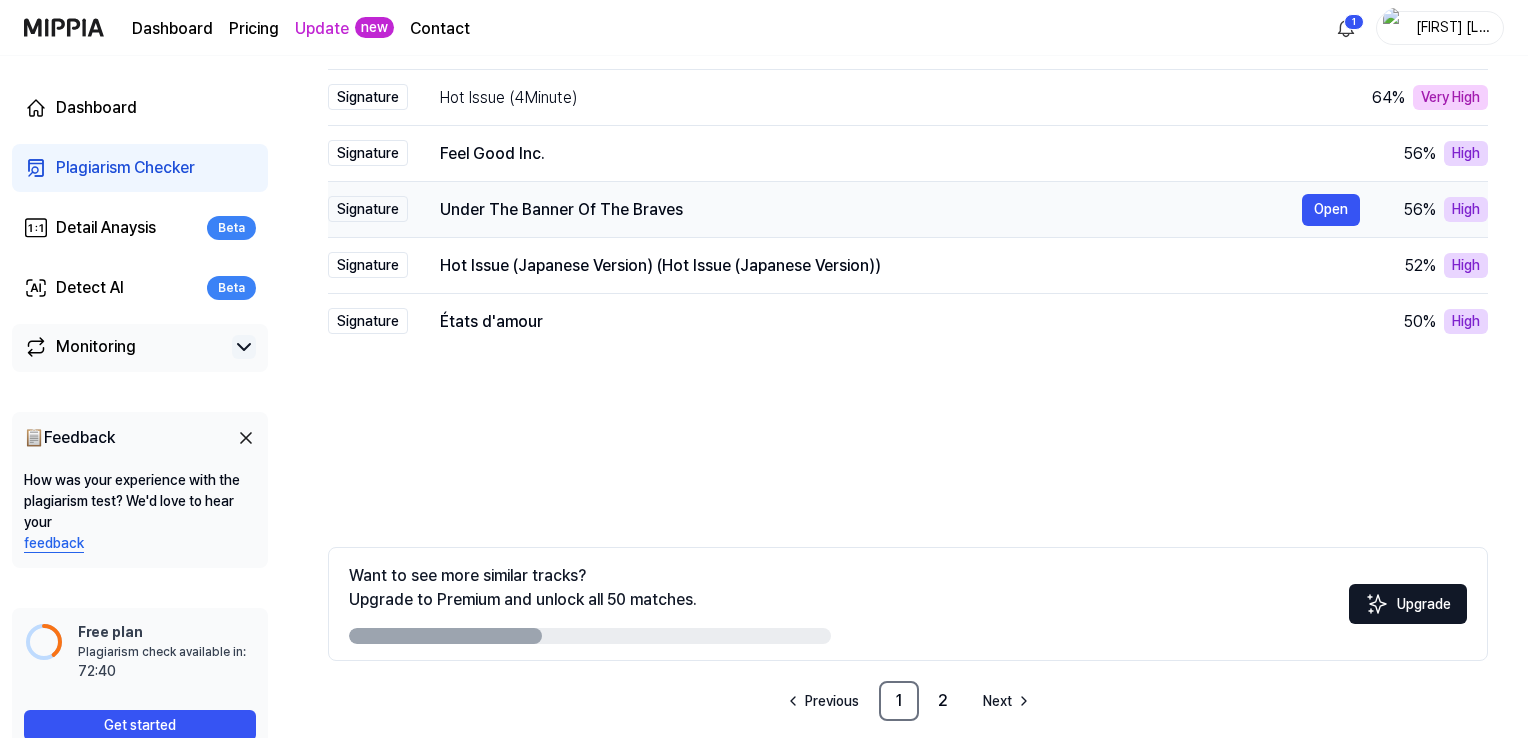scroll, scrollTop: 100, scrollLeft: 0, axis: vertical 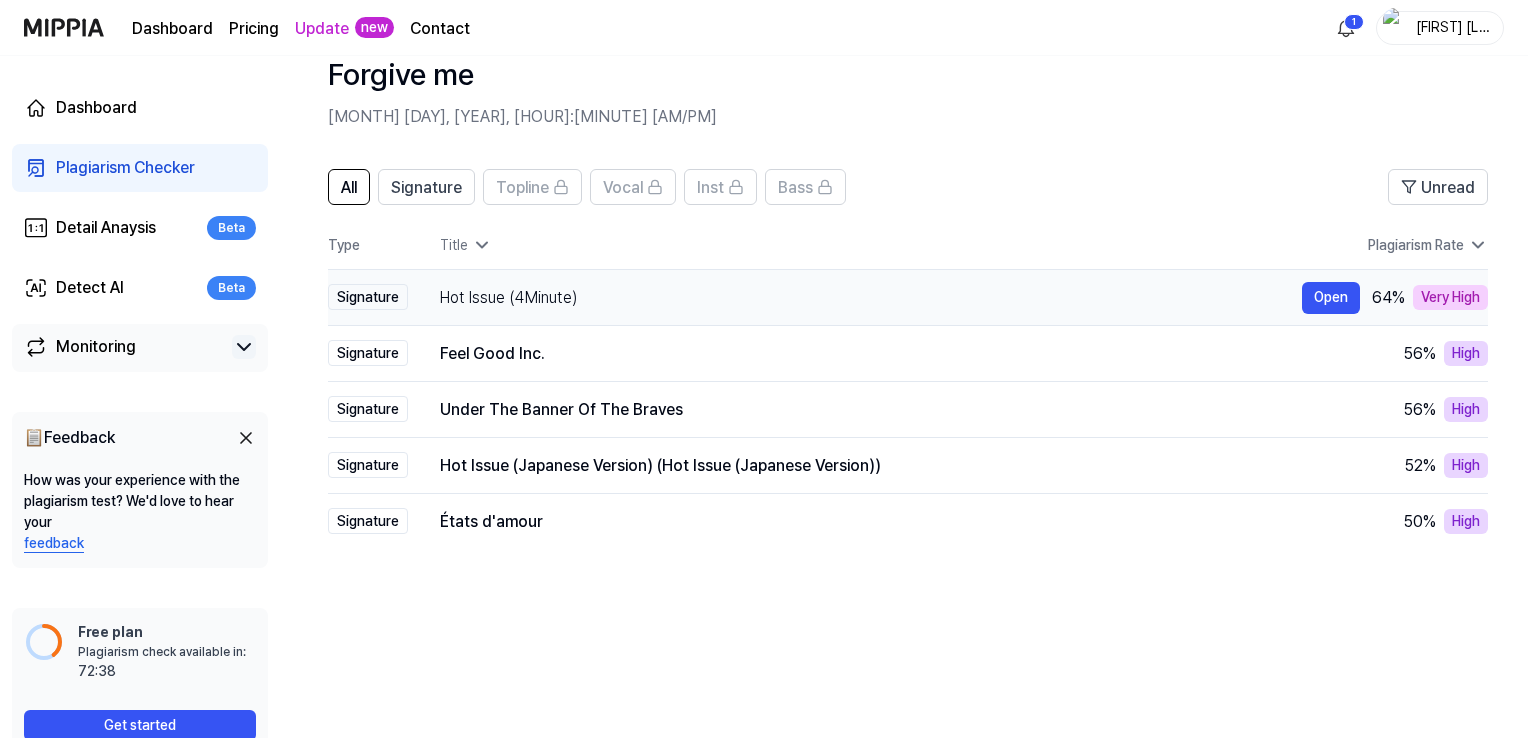 click on "Hot Issue (4Minute)" at bounding box center (871, 298) 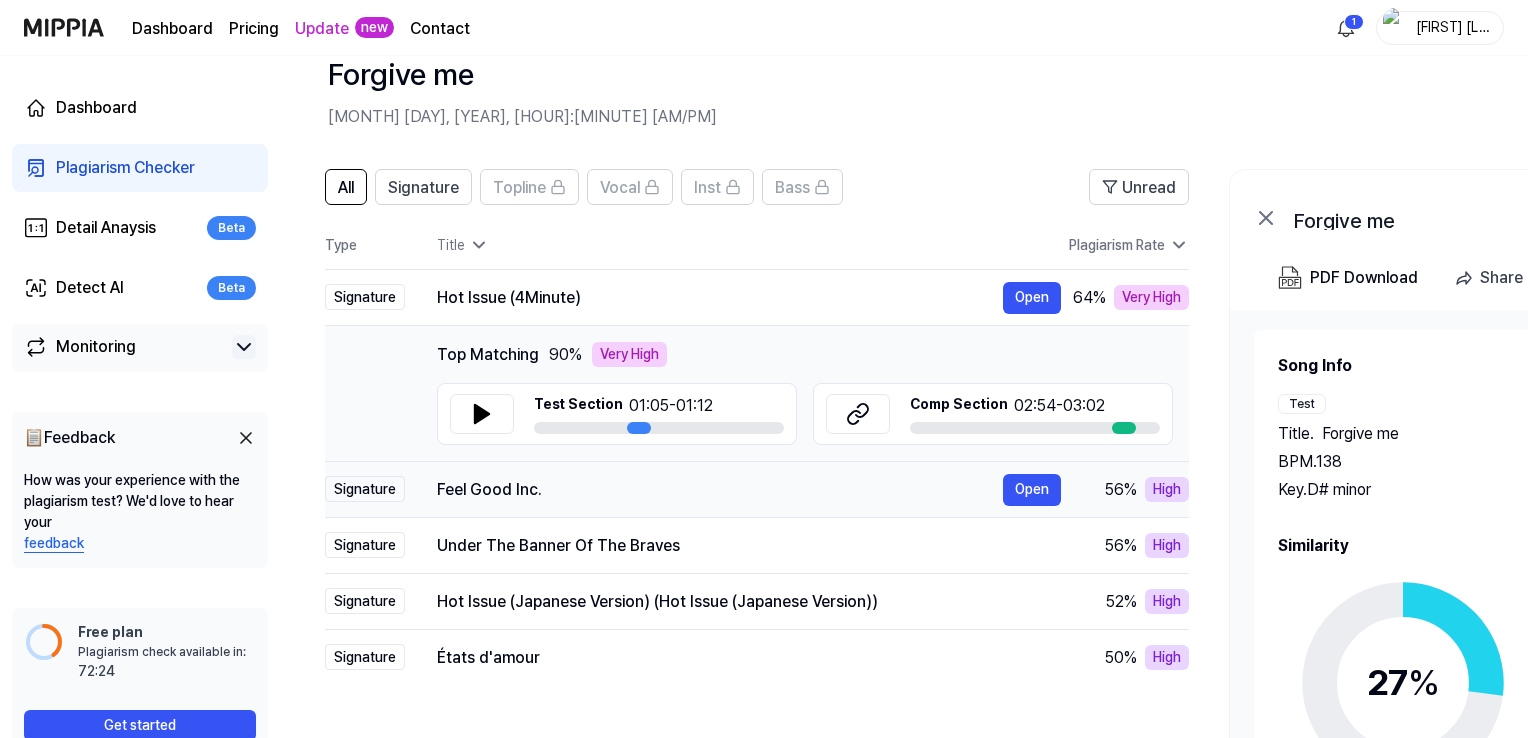 scroll, scrollTop: 0, scrollLeft: 0, axis: both 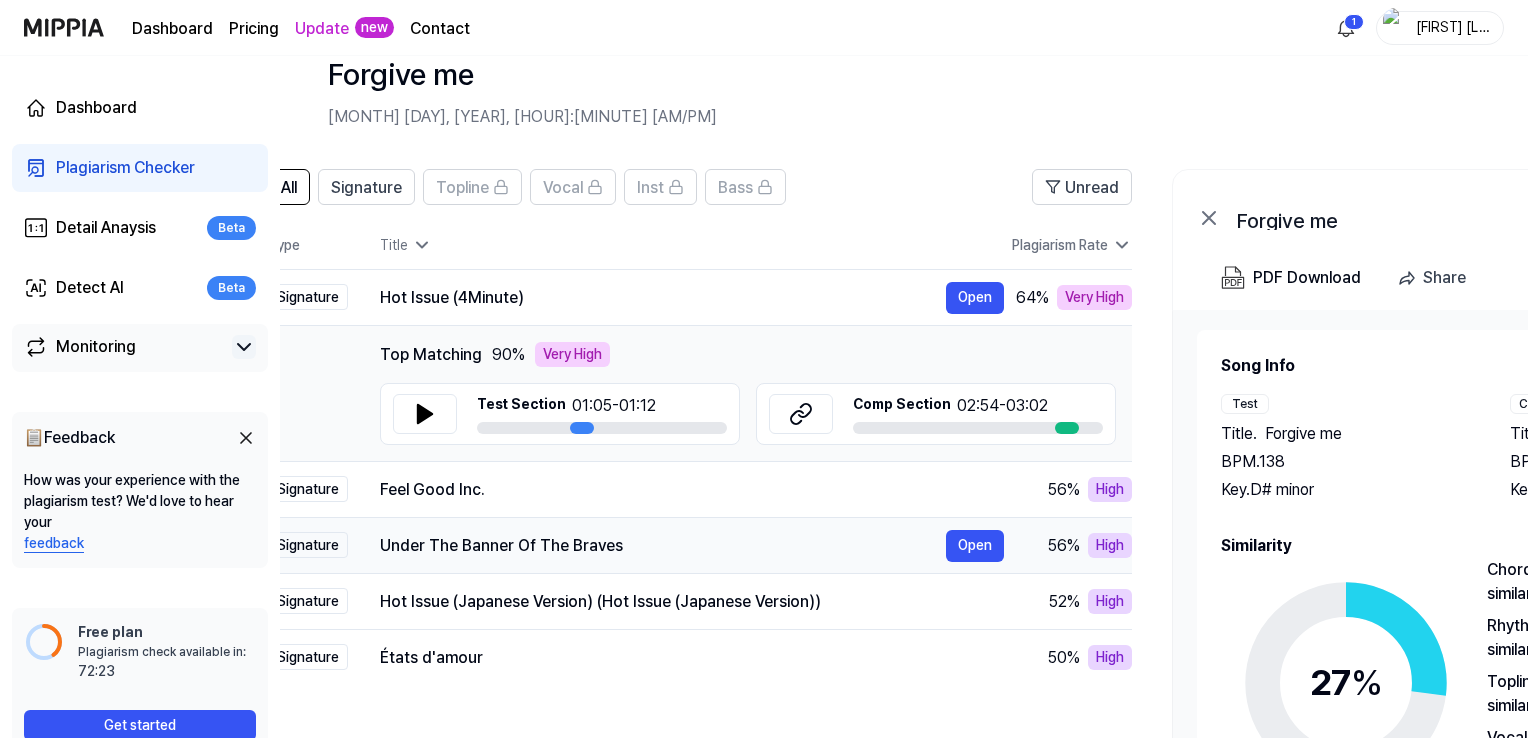 click on "Feel Good Inc." at bounding box center (692, 490) 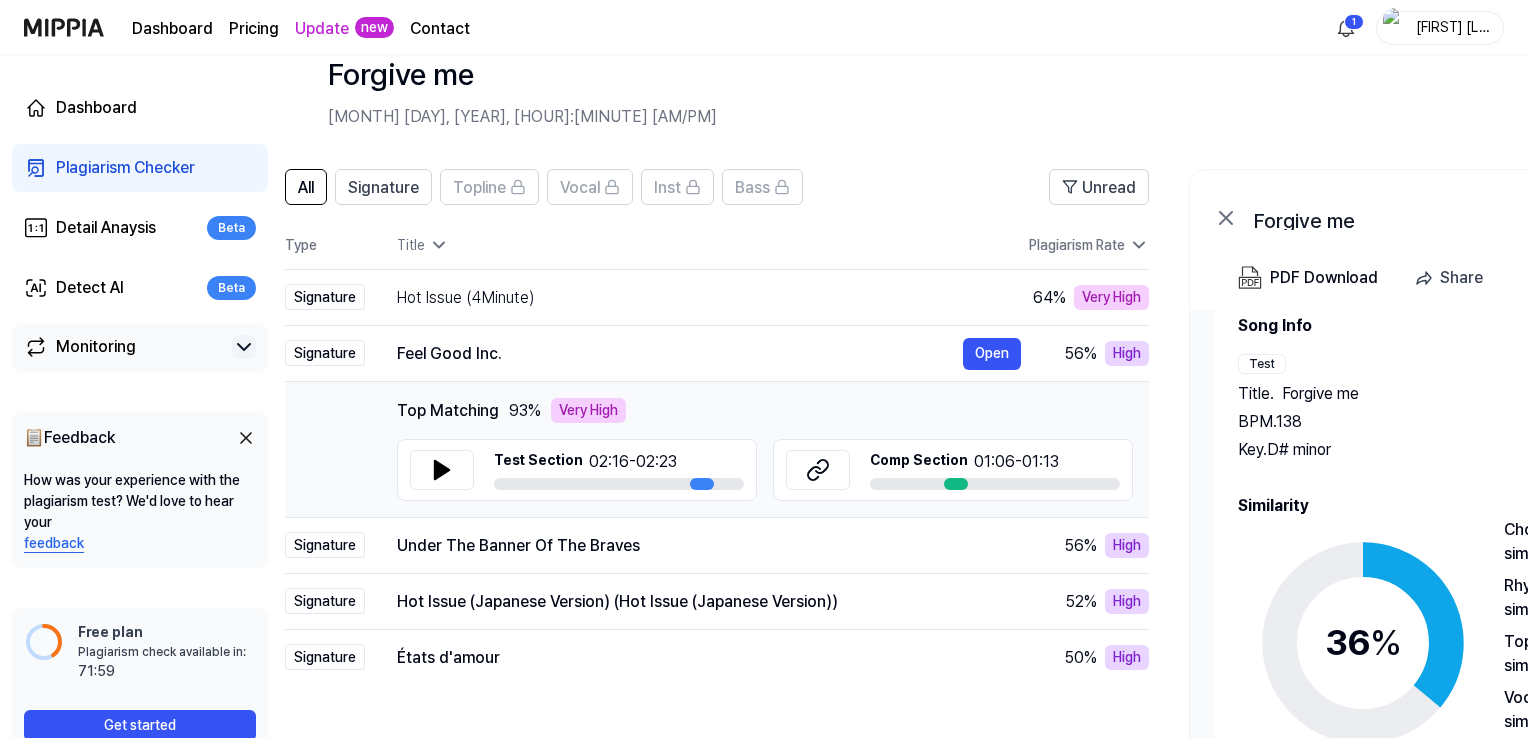 scroll, scrollTop: 61, scrollLeft: 0, axis: vertical 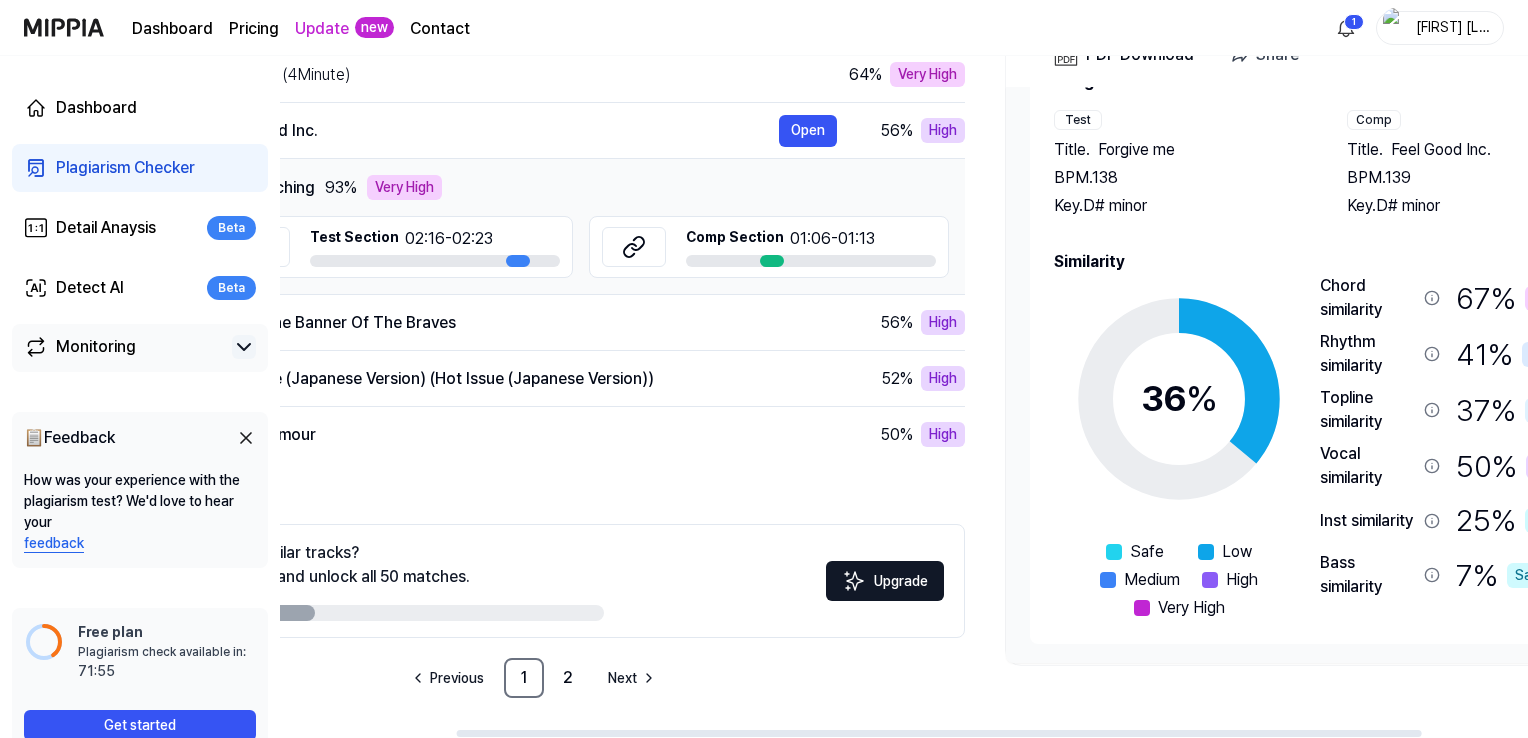 drag, startPoint x: 1253, startPoint y: 735, endPoint x: 1396, endPoint y: 735, distance: 143 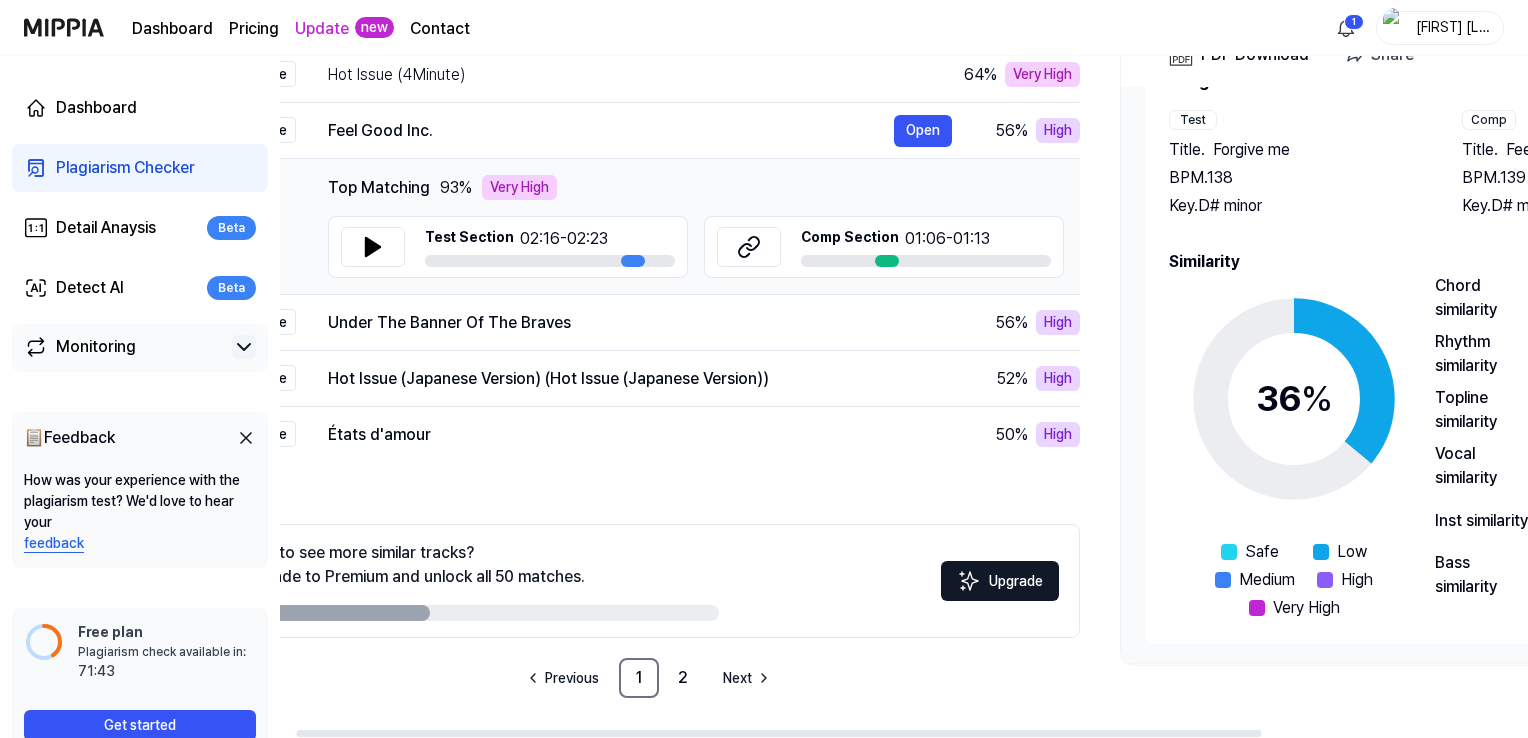 scroll, scrollTop: 0, scrollLeft: 0, axis: both 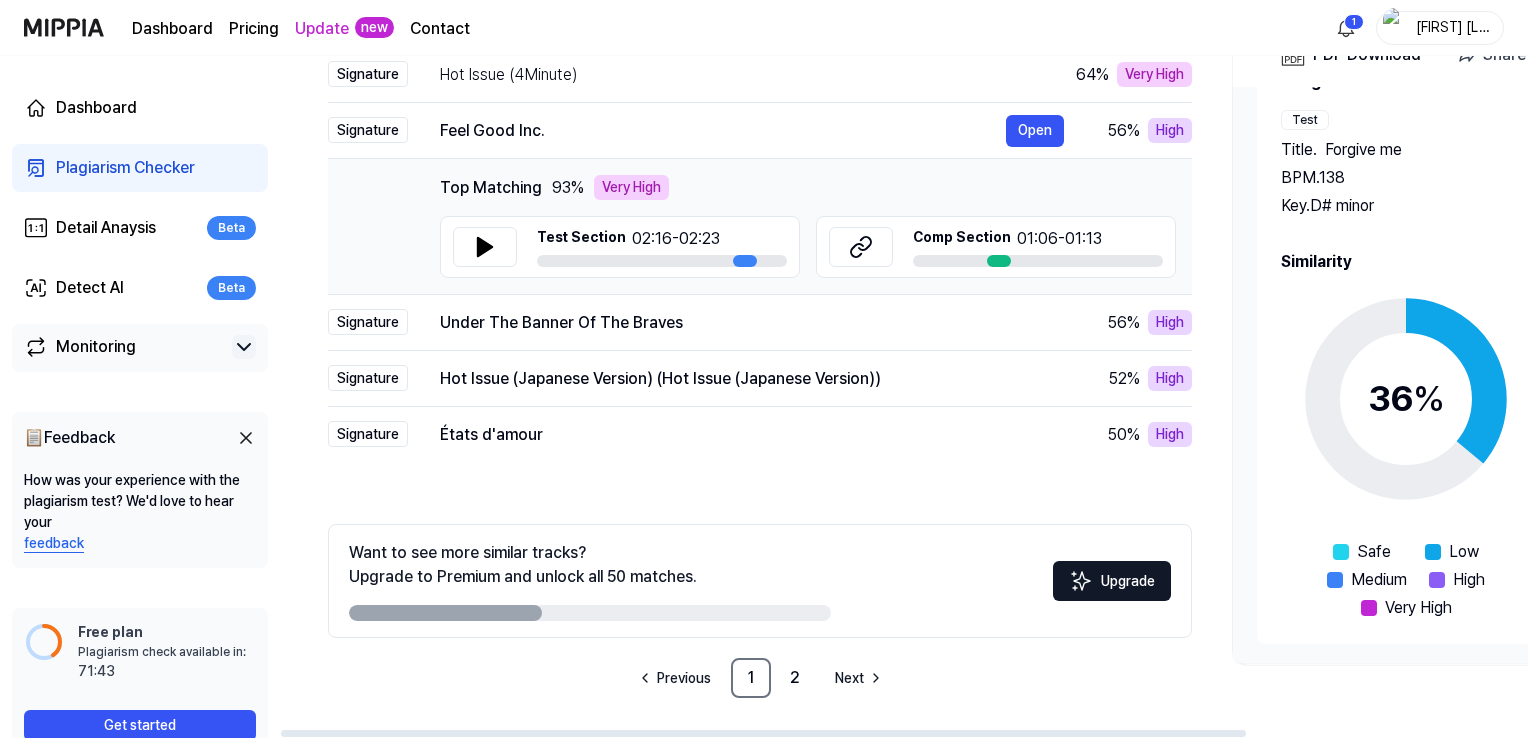 drag, startPoint x: 1191, startPoint y: 732, endPoint x: 870, endPoint y: 711, distance: 321.6862 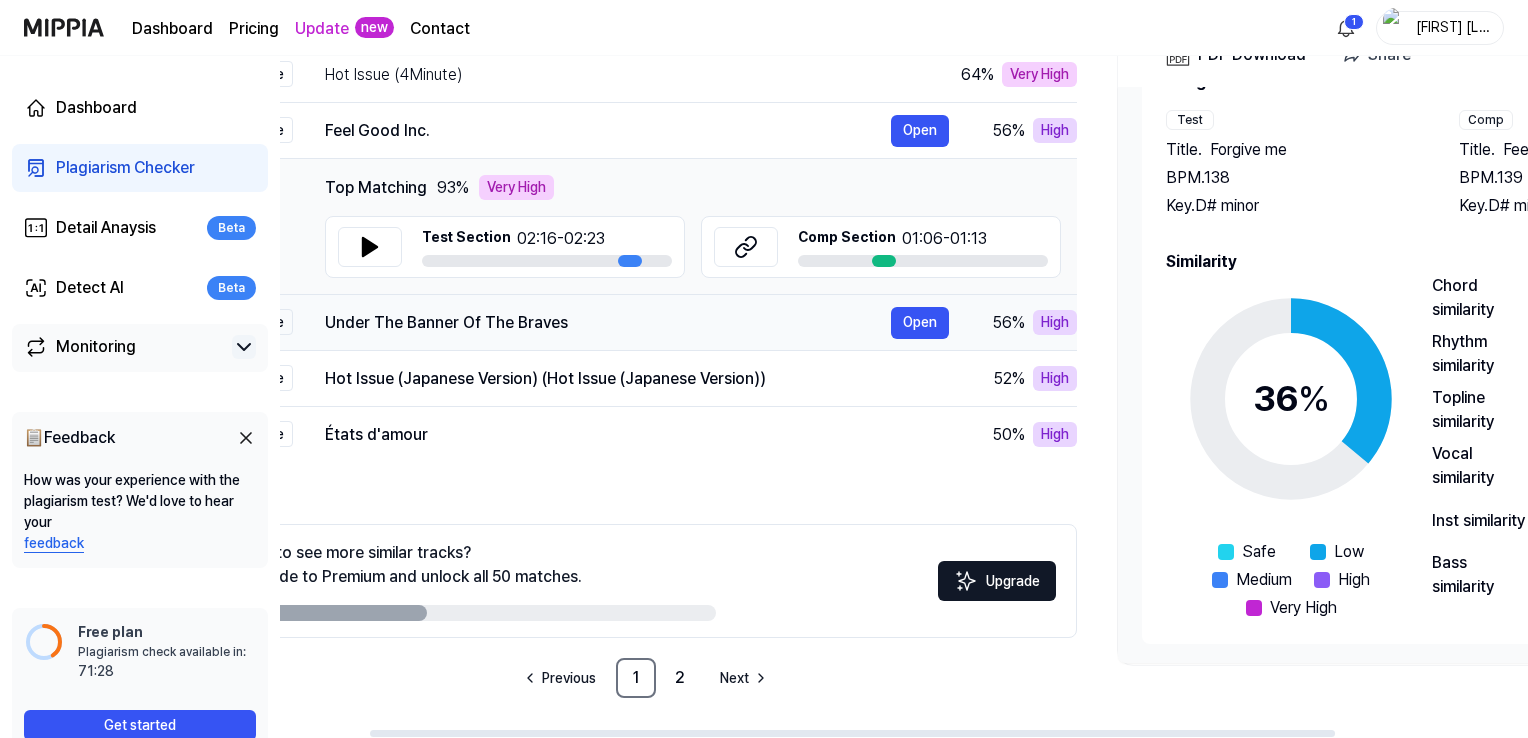 scroll, scrollTop: 0, scrollLeft: 50, axis: horizontal 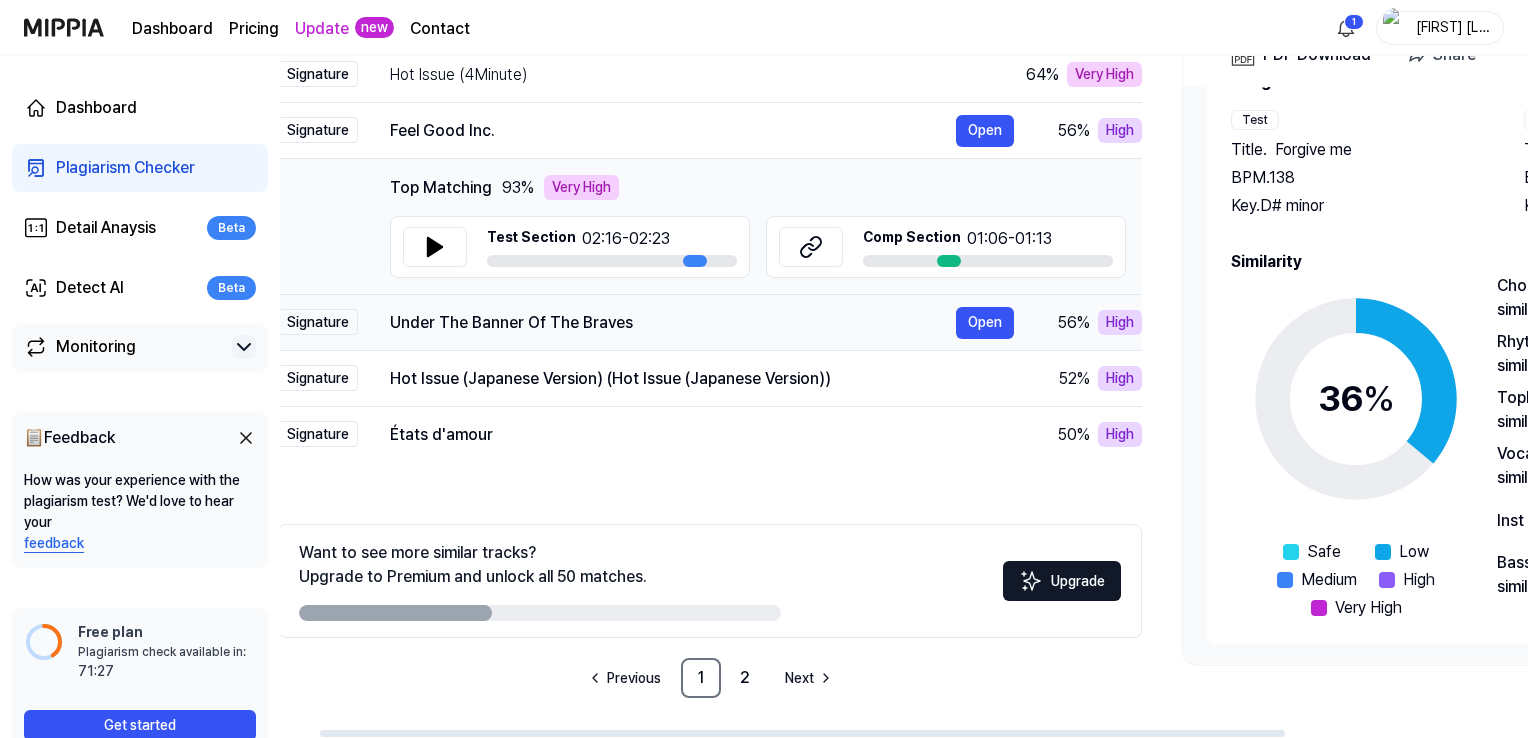 drag, startPoint x: 678, startPoint y: 321, endPoint x: 628, endPoint y: 312, distance: 50.803543 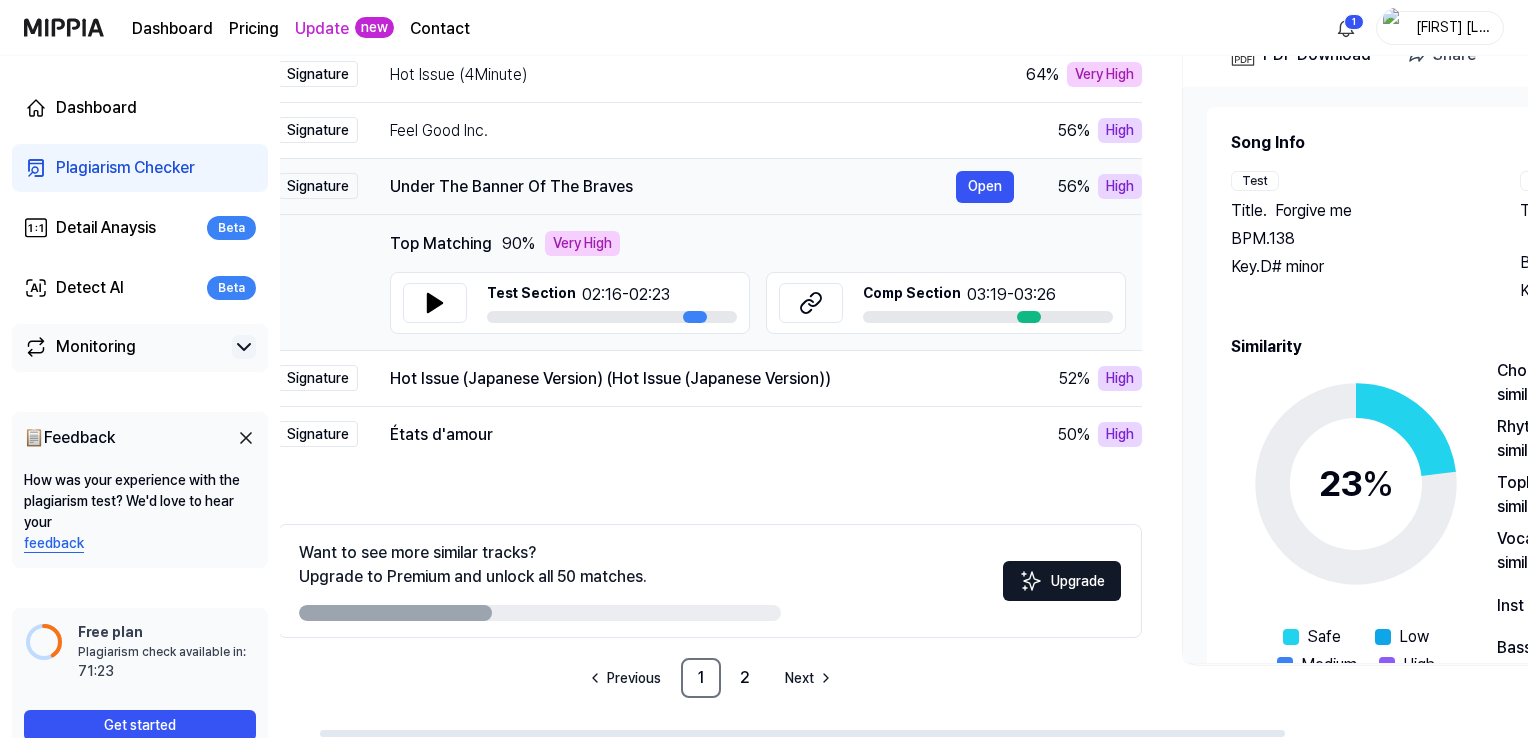 scroll, scrollTop: 0, scrollLeft: 0, axis: both 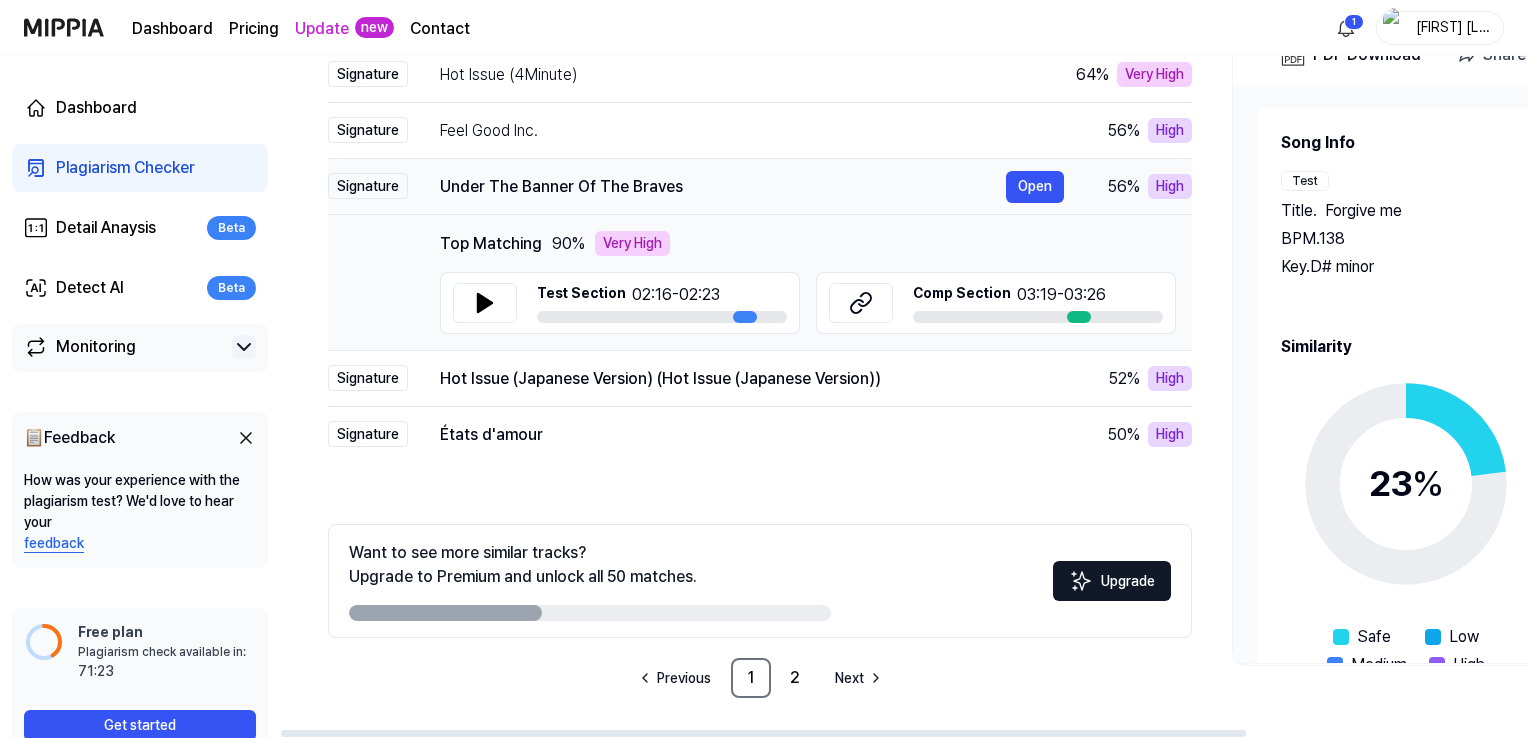drag, startPoint x: 389, startPoint y: 188, endPoint x: 516, endPoint y: 186, distance: 127.01575 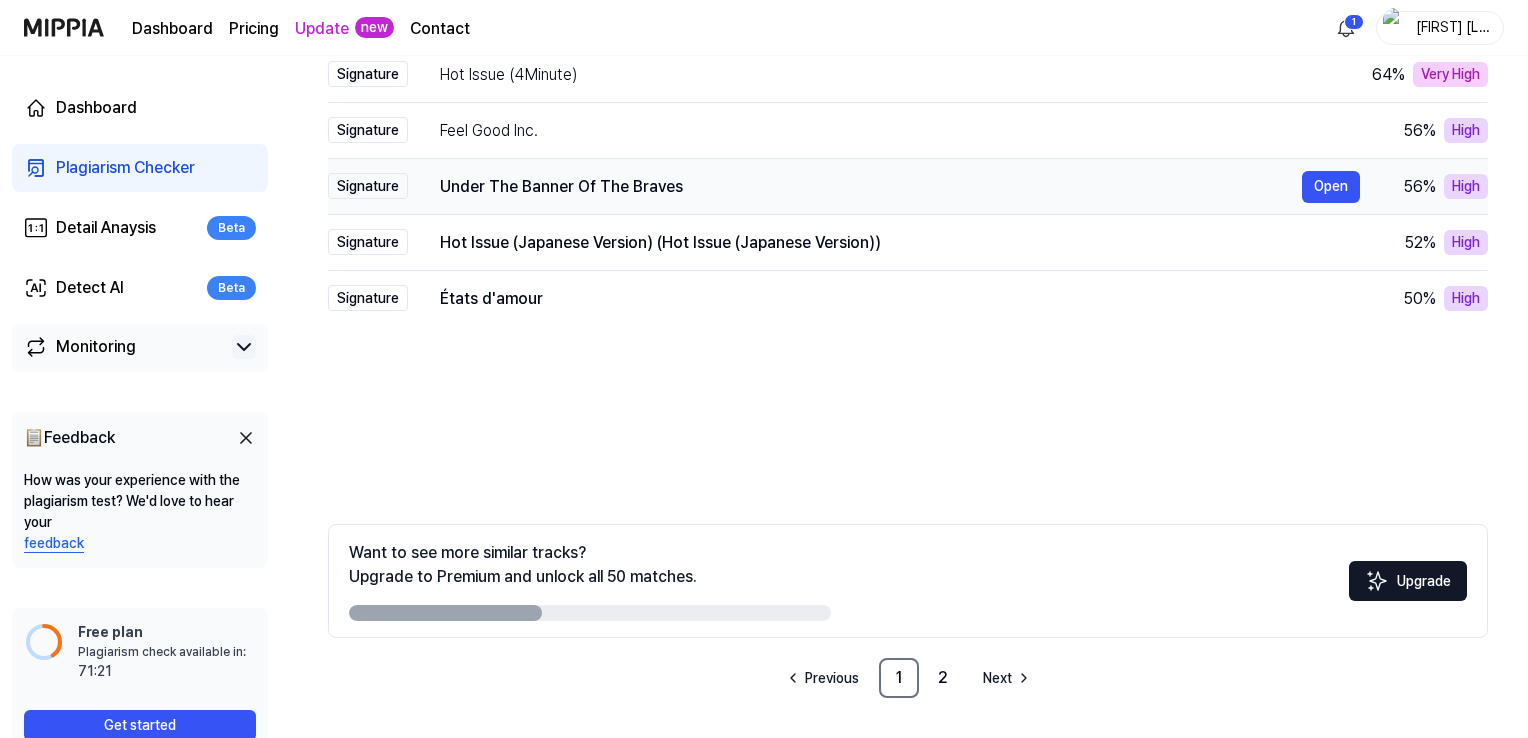 drag, startPoint x: 448, startPoint y: 180, endPoint x: 616, endPoint y: 194, distance: 168.58232 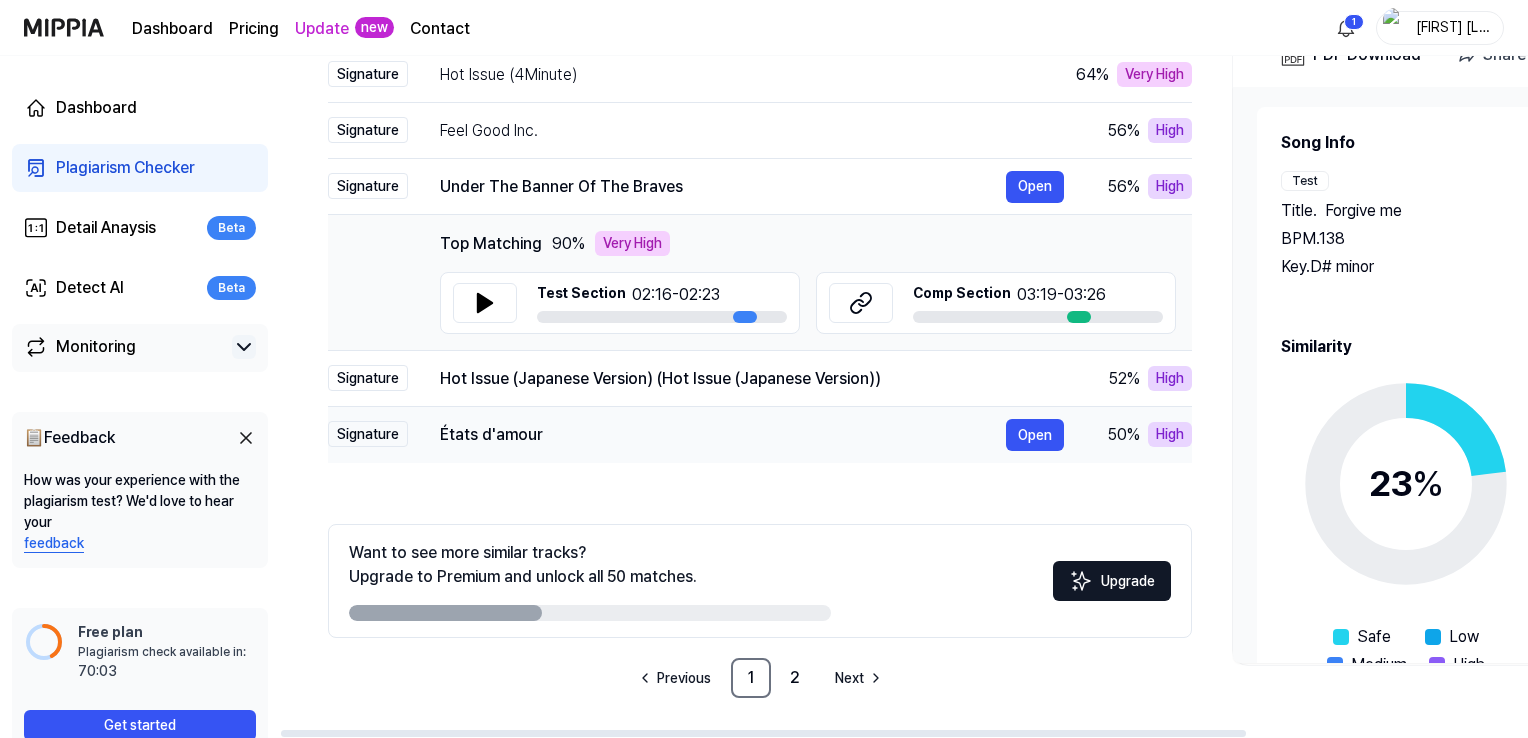 click on "États d'amour" at bounding box center (723, 435) 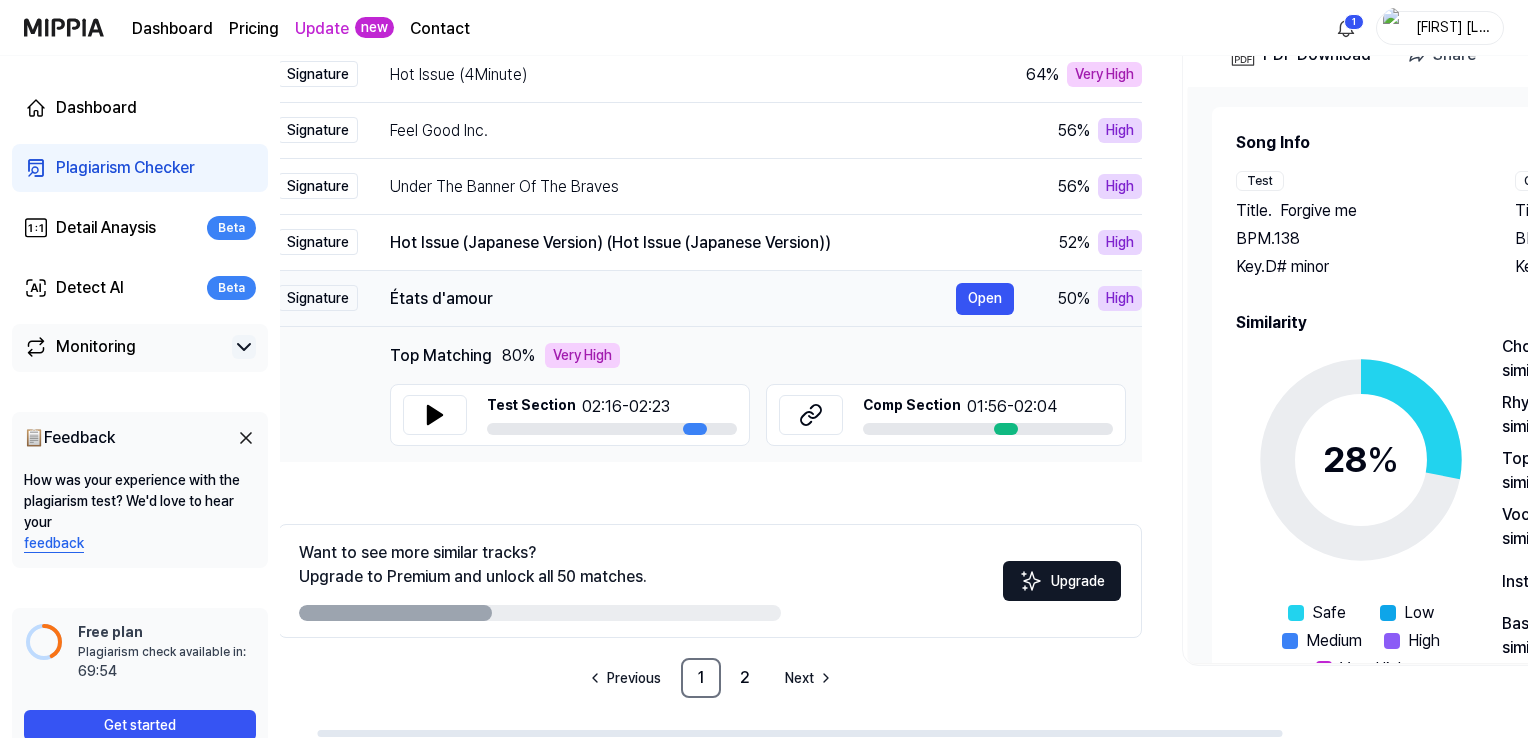 scroll, scrollTop: 0, scrollLeft: 52, axis: horizontal 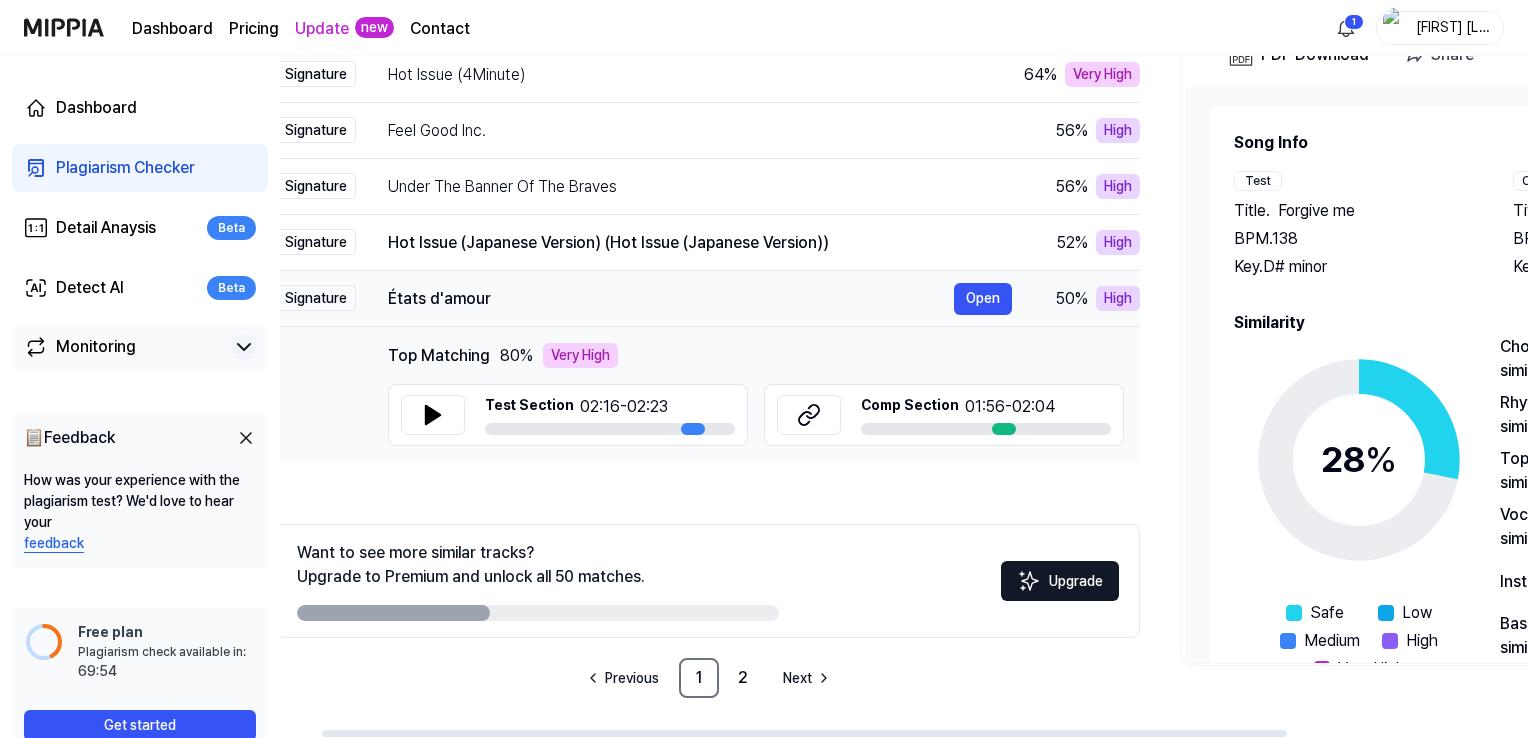 drag, startPoint x: 538, startPoint y: 299, endPoint x: 485, endPoint y: 300, distance: 53.009434 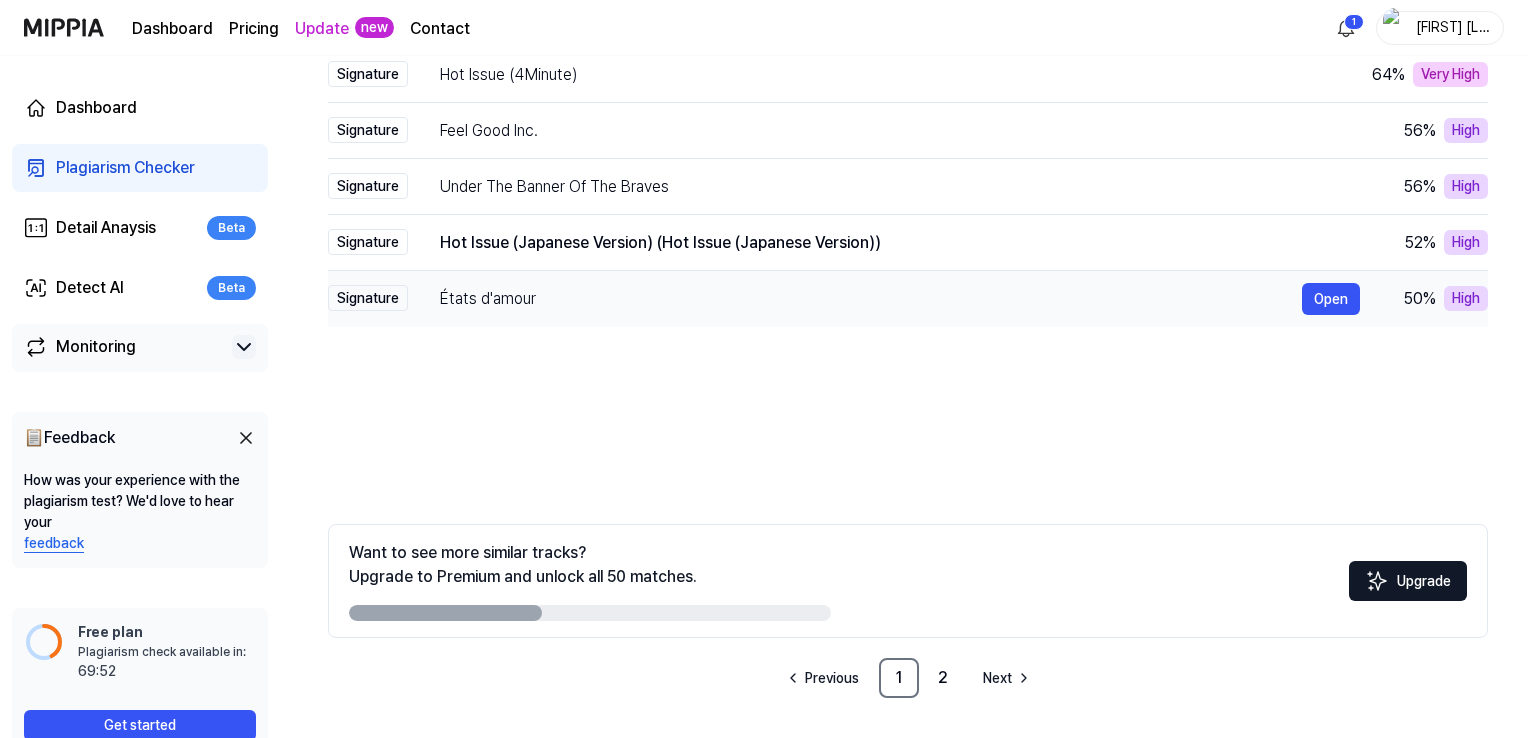 click on "États d'amour Open" at bounding box center (884, 299) 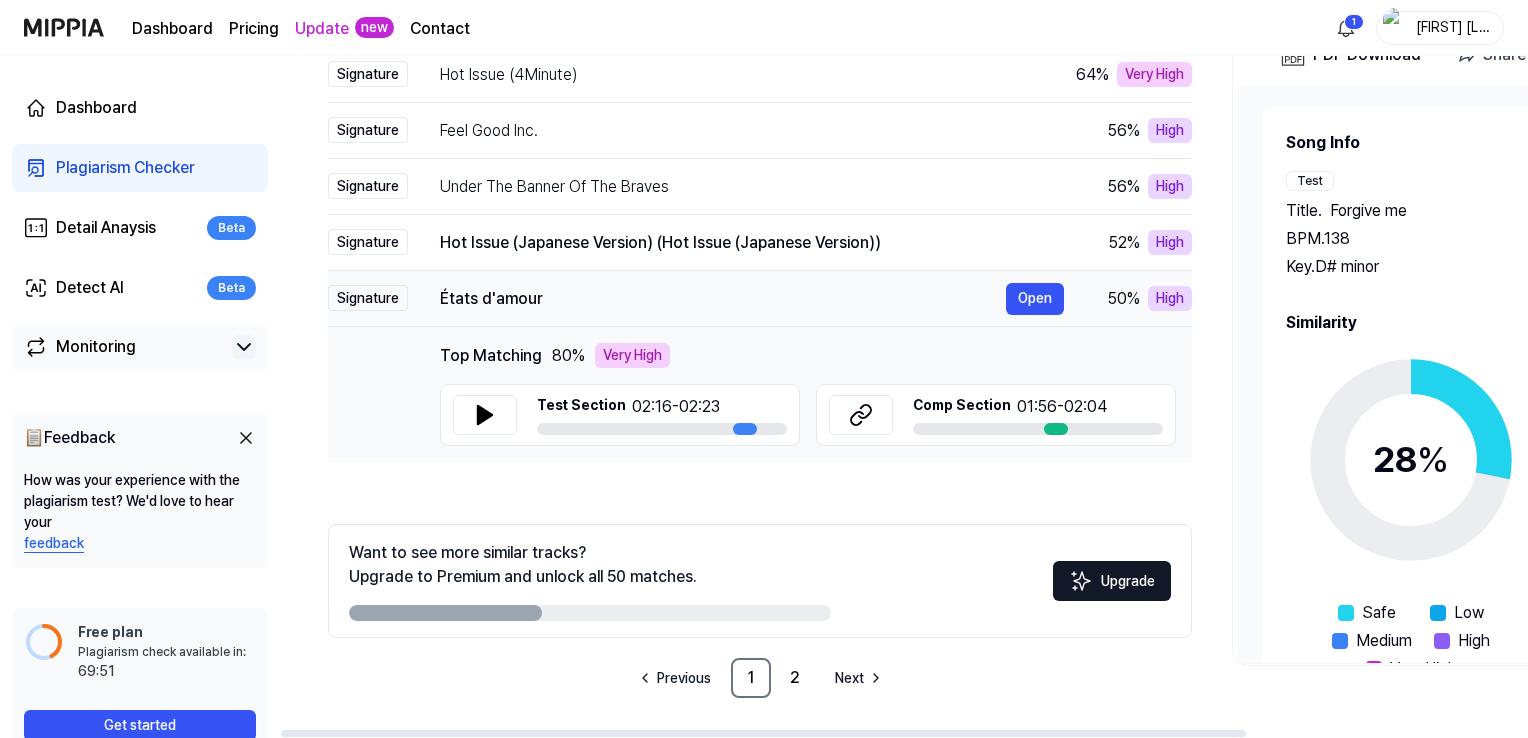 drag, startPoint x: 440, startPoint y: 292, endPoint x: 476, endPoint y: 292, distance: 36 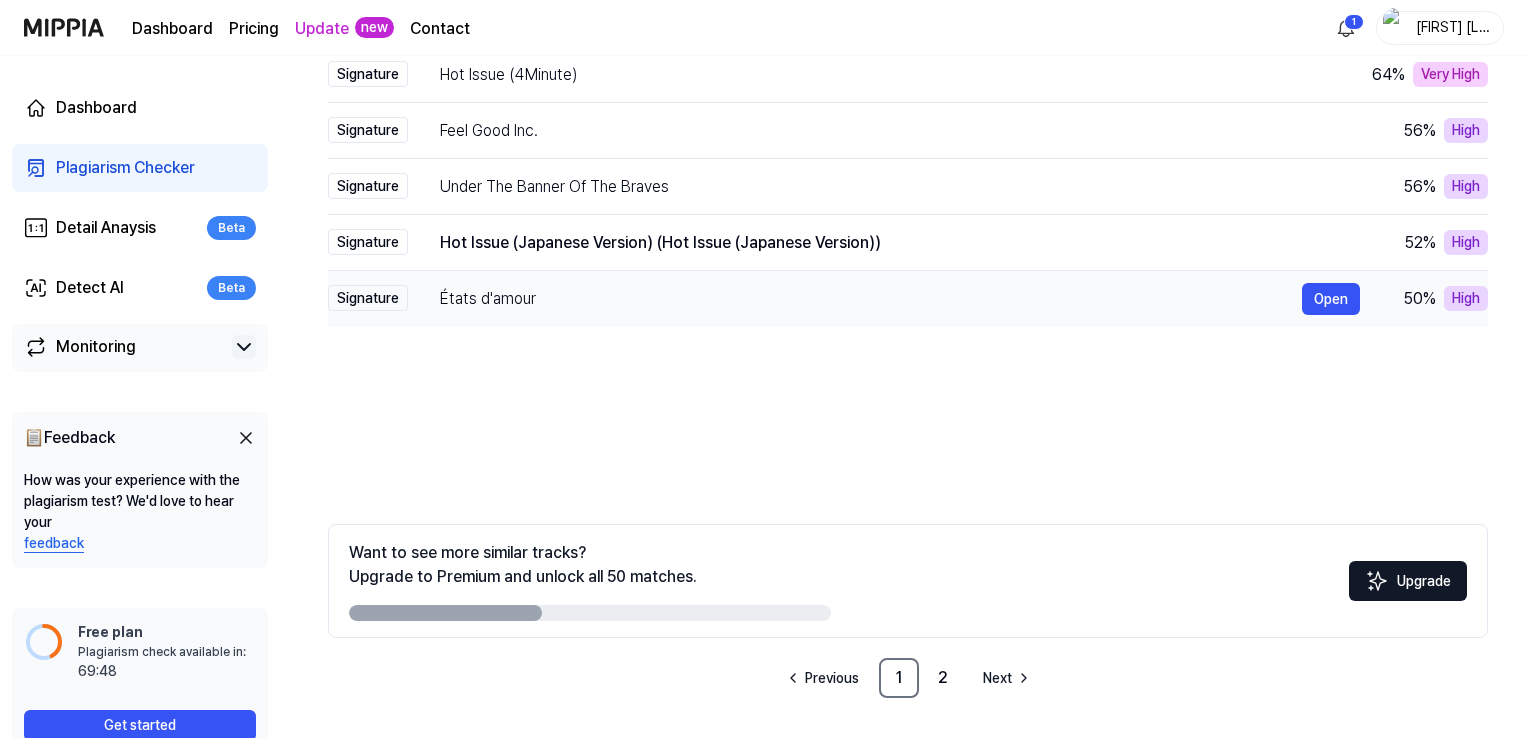 drag, startPoint x: 536, startPoint y: 297, endPoint x: 487, endPoint y: 291, distance: 49.365982 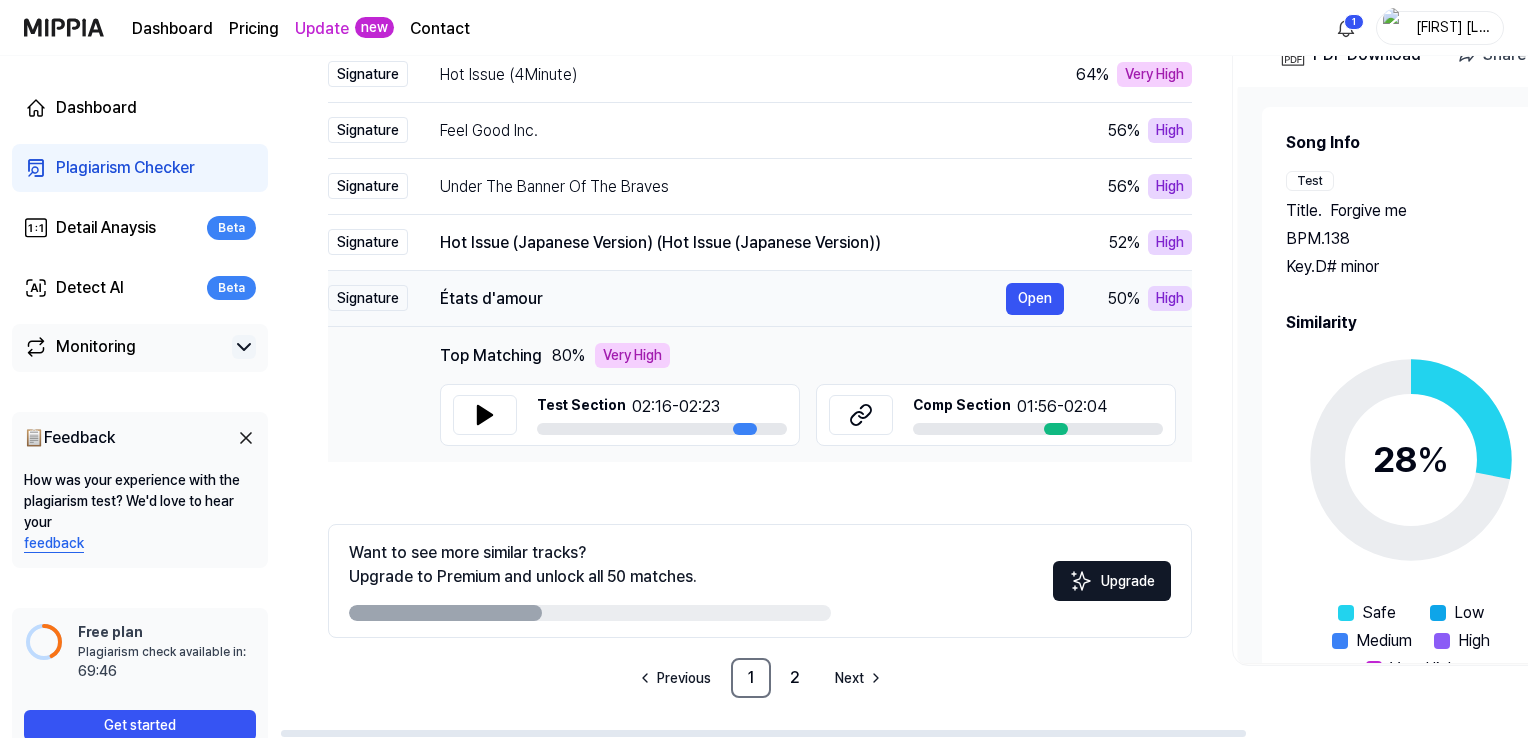 drag, startPoint x: 440, startPoint y: 293, endPoint x: 544, endPoint y: 296, distance: 104.04326 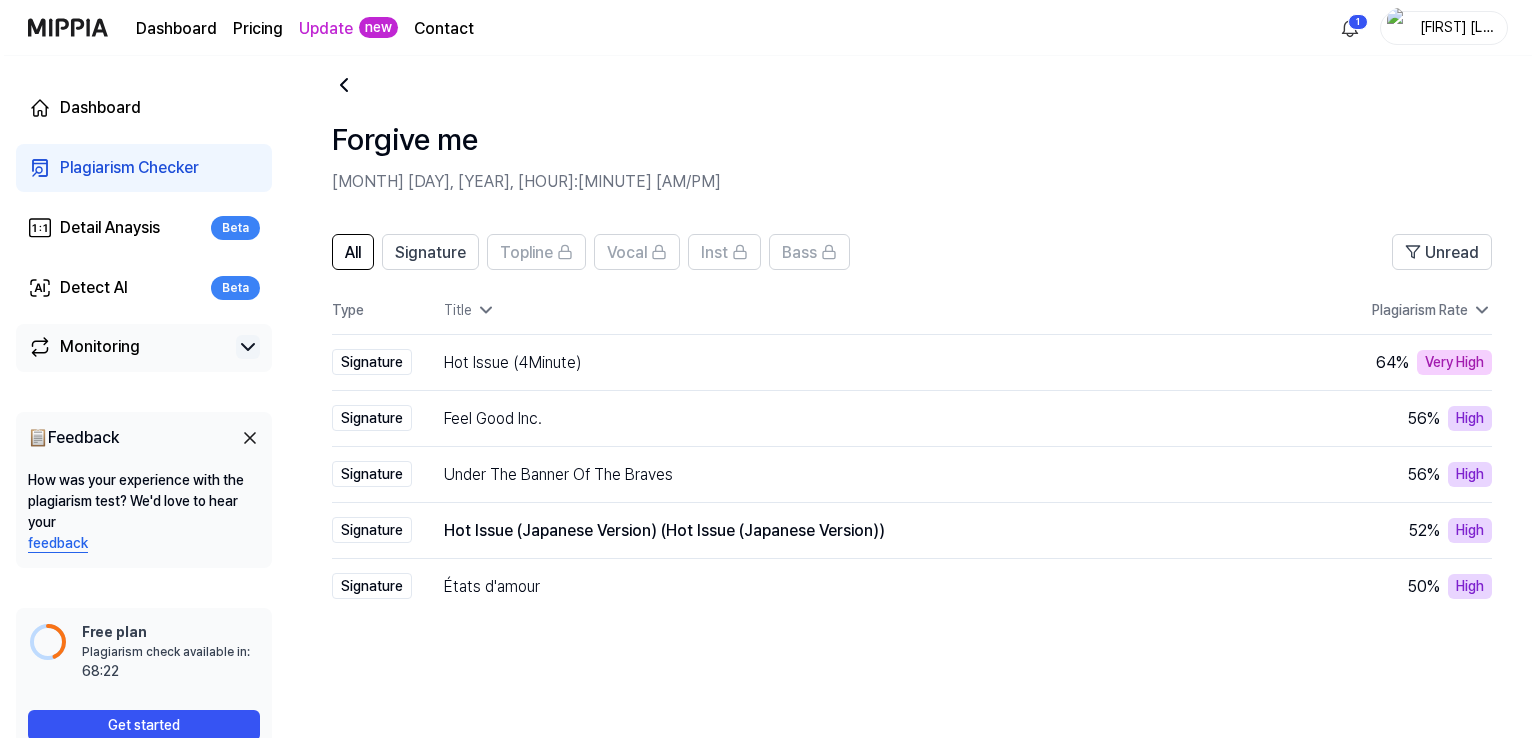 scroll, scrollTop: 0, scrollLeft: 0, axis: both 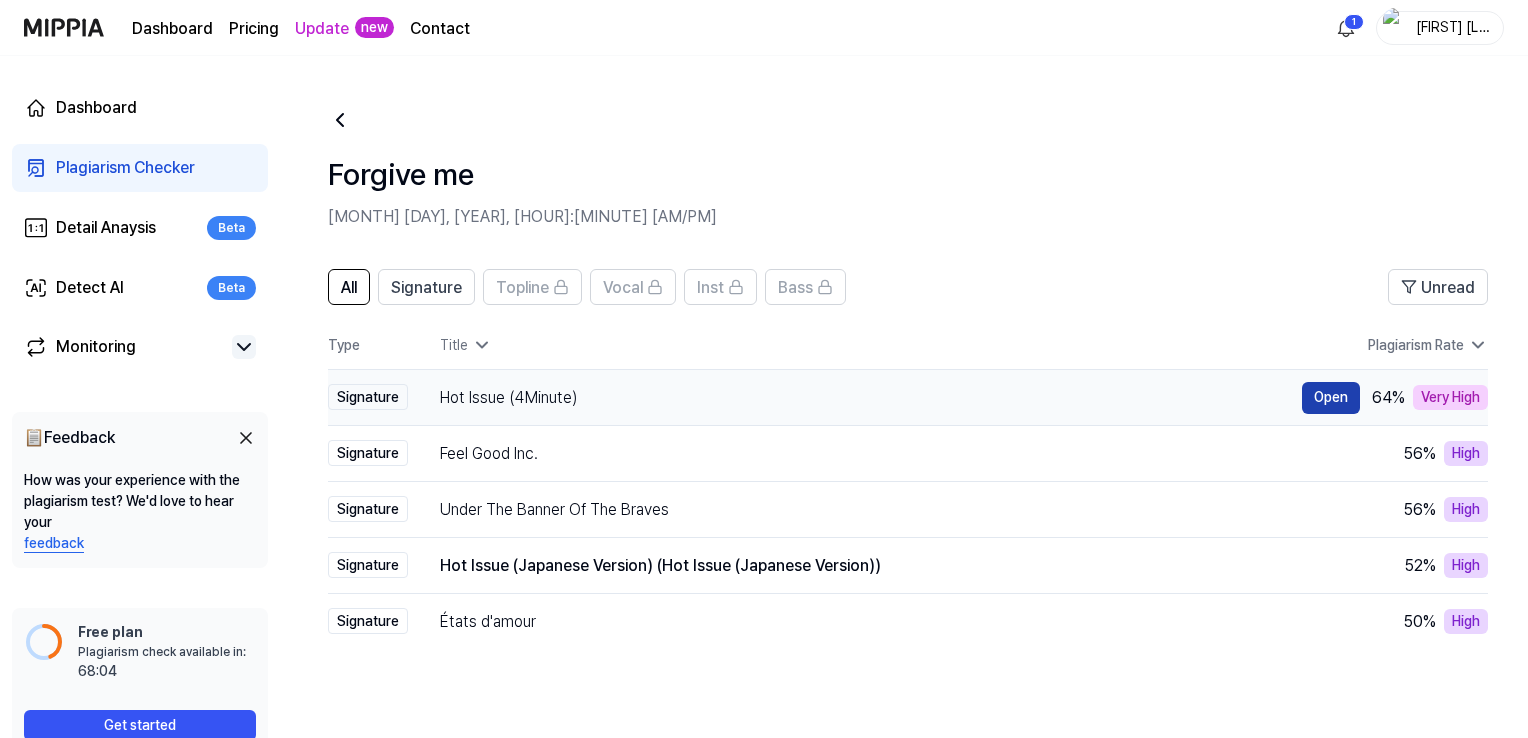 click on "Open" at bounding box center (1331, 398) 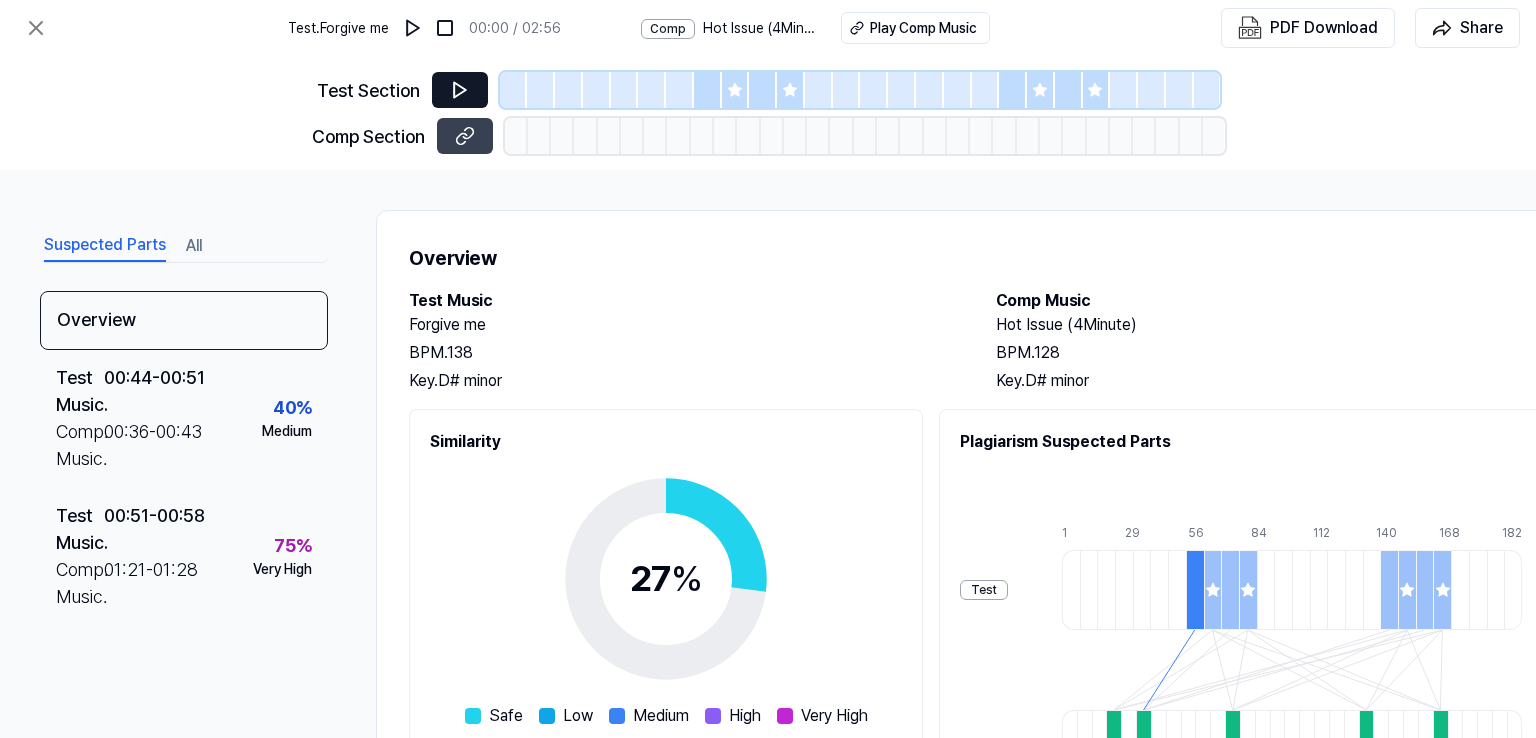 click 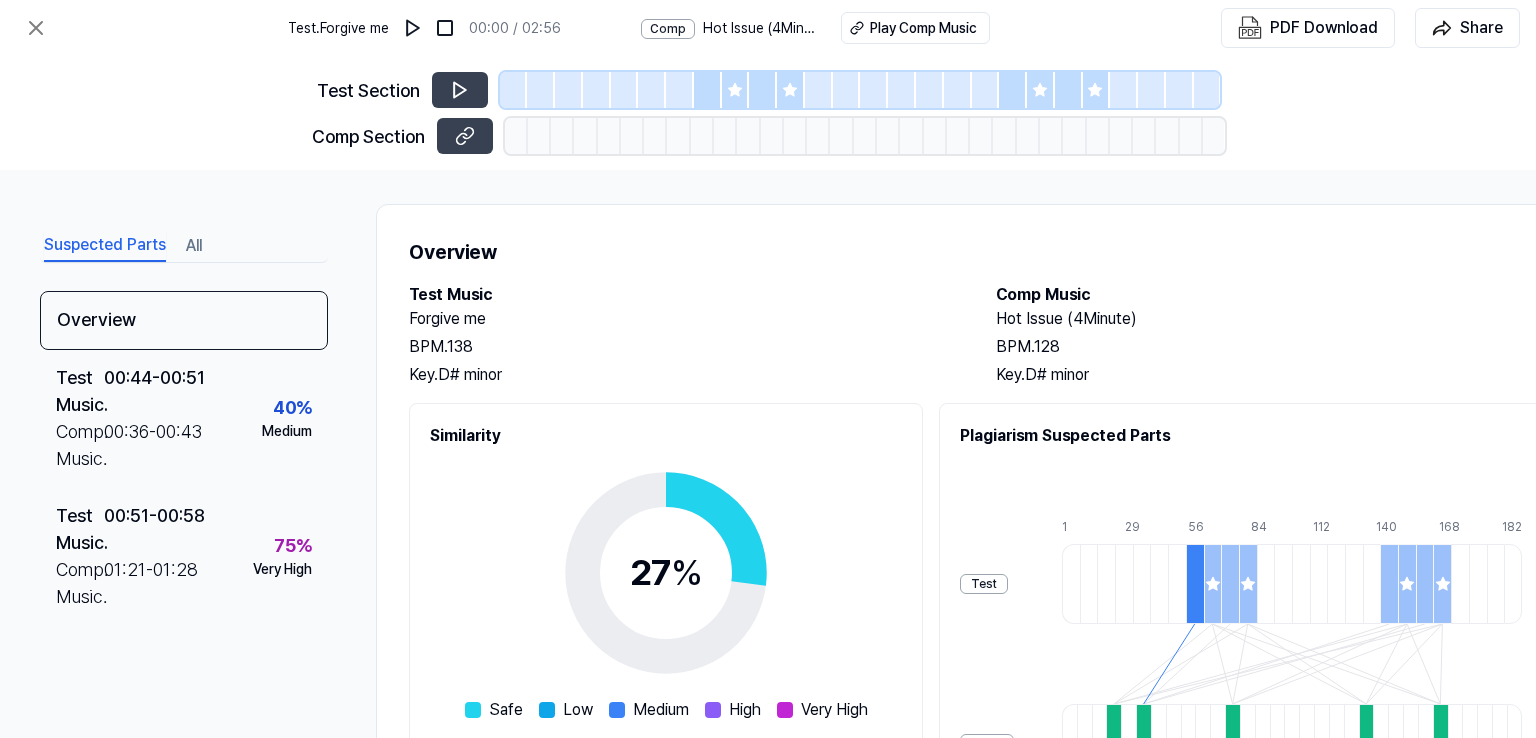 scroll, scrollTop: 0, scrollLeft: 0, axis: both 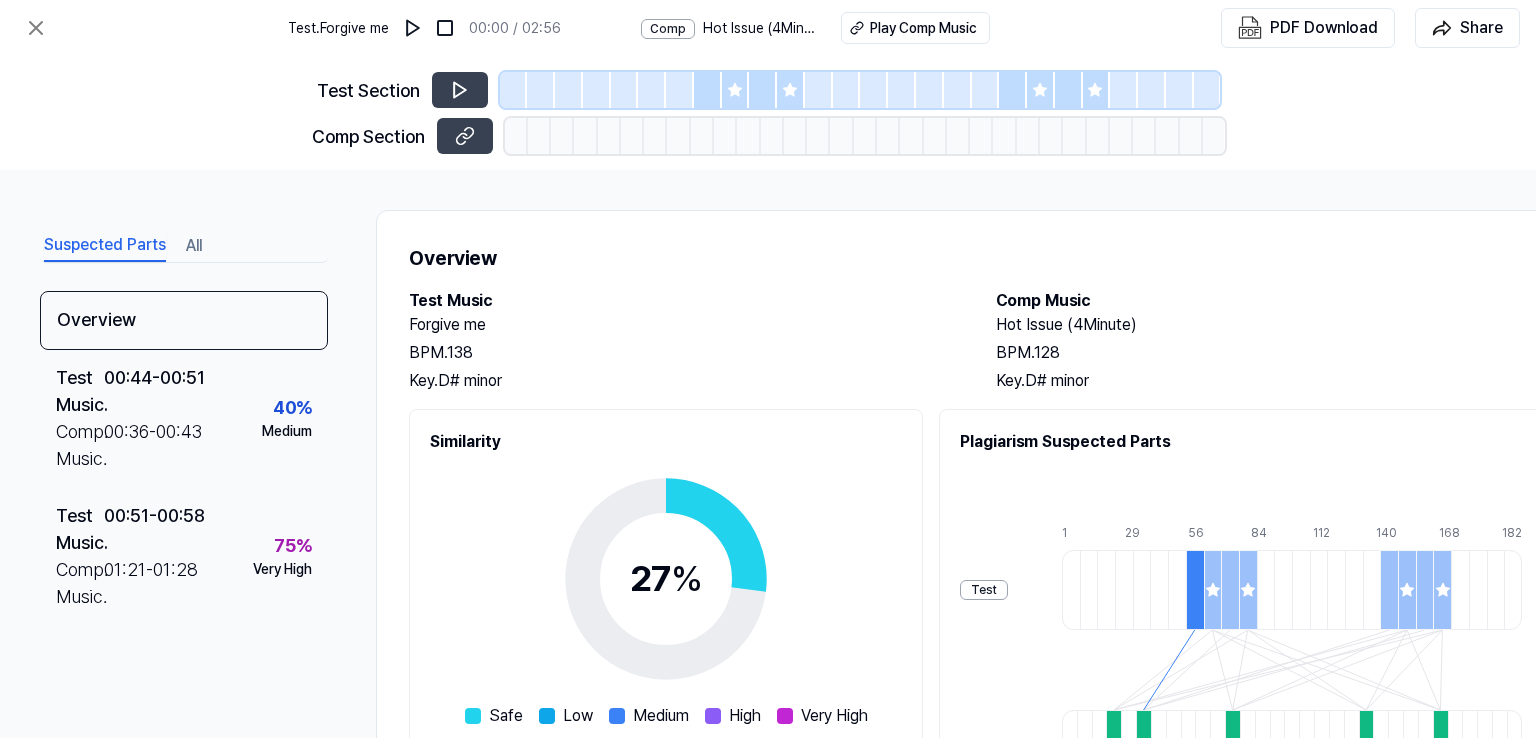 click on "All" at bounding box center (194, 246) 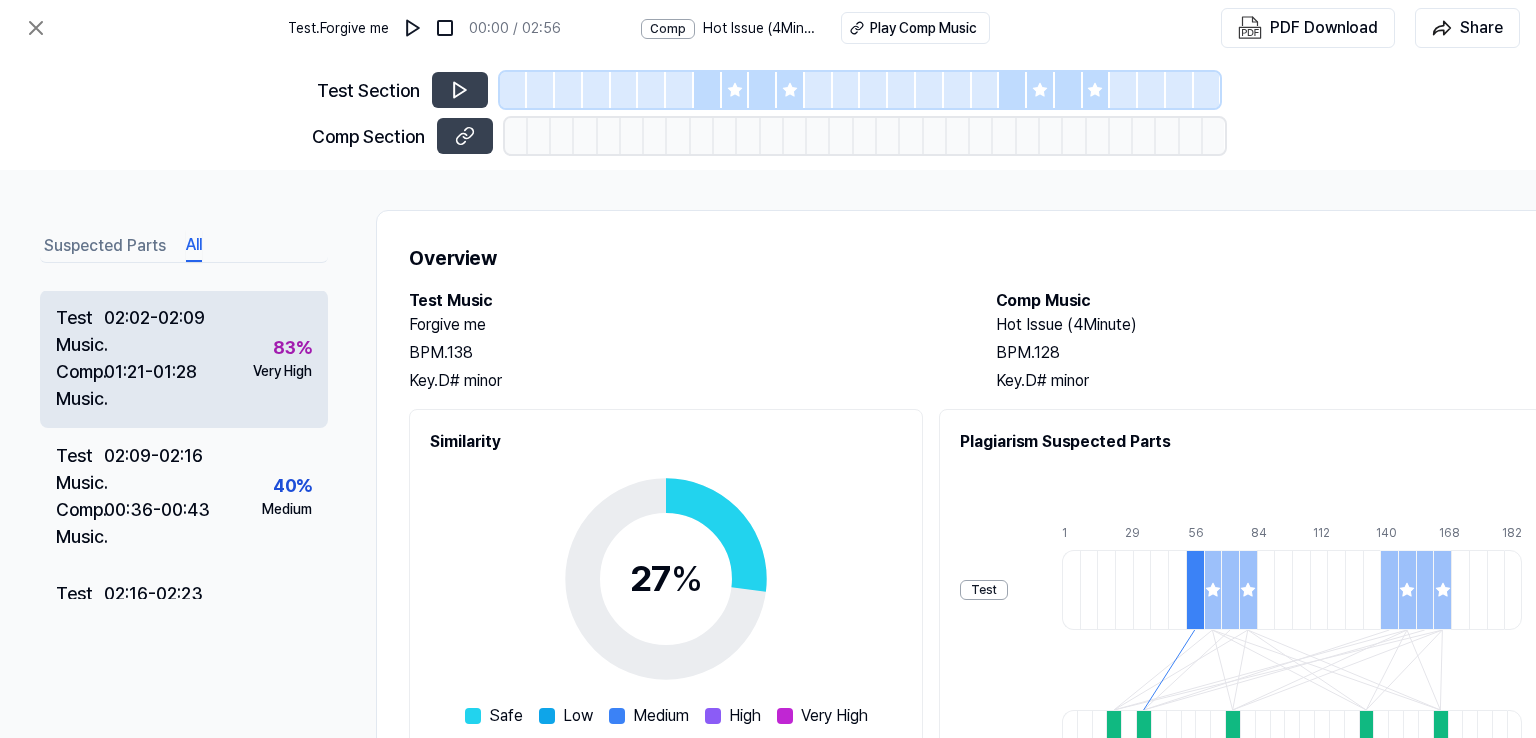scroll, scrollTop: 2647, scrollLeft: 0, axis: vertical 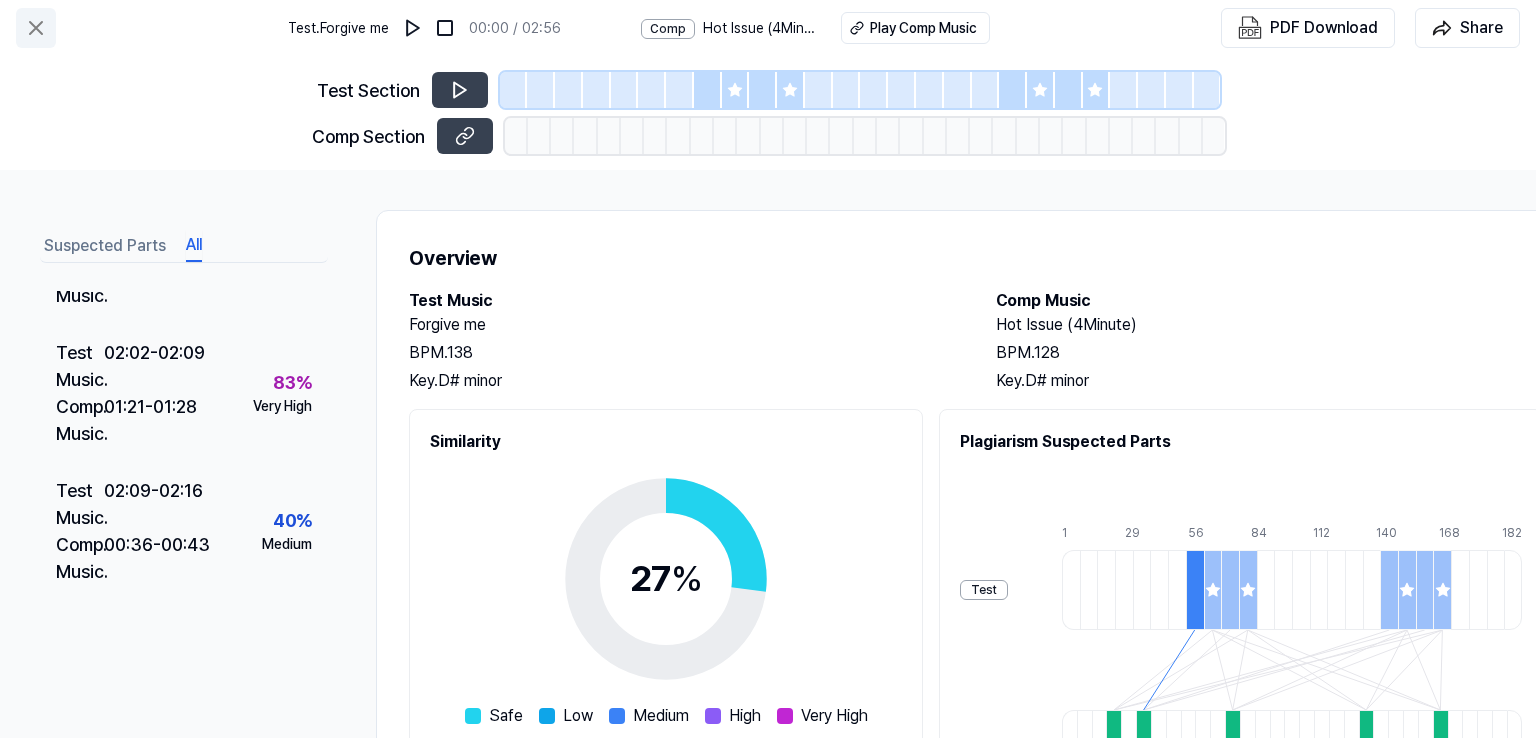 click 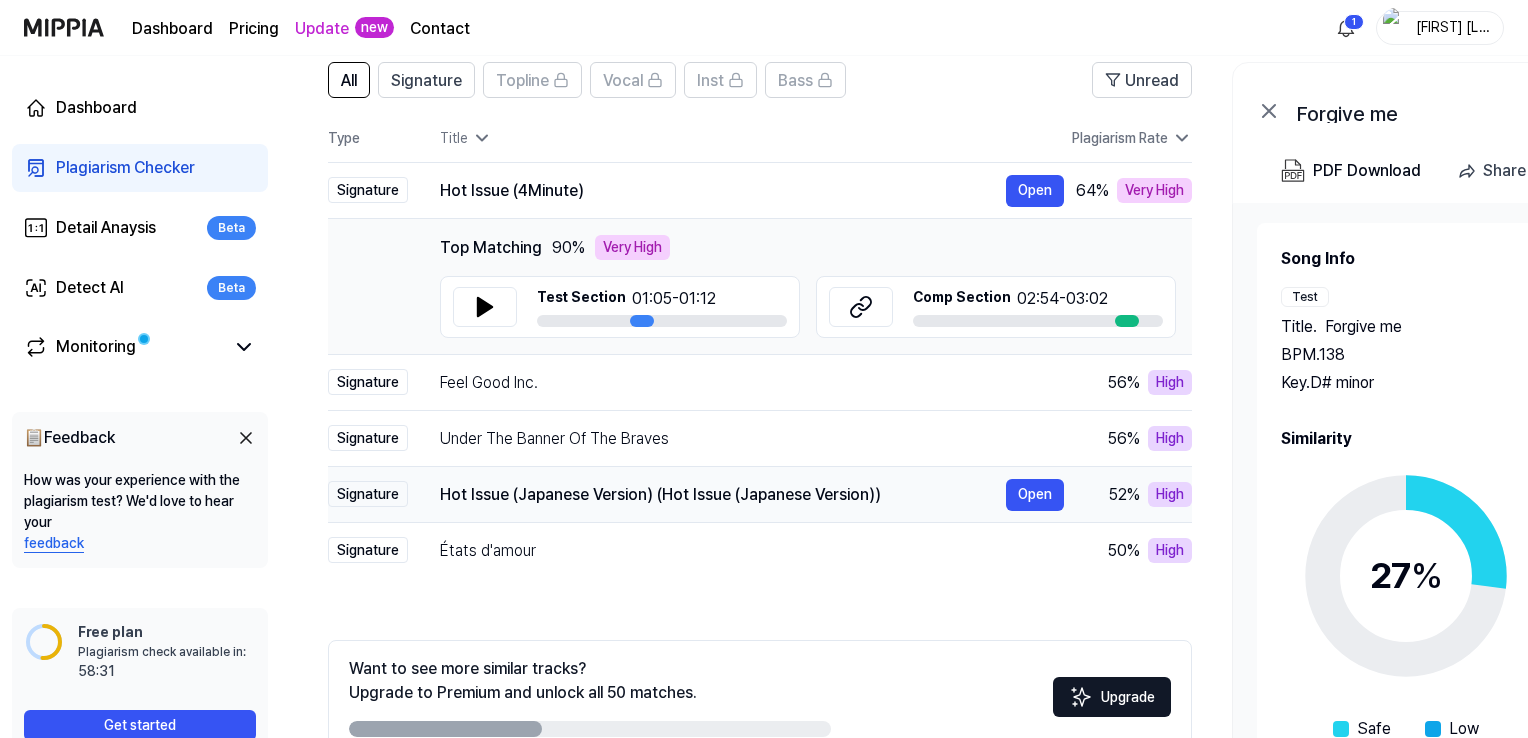 scroll, scrollTop: 300, scrollLeft: 0, axis: vertical 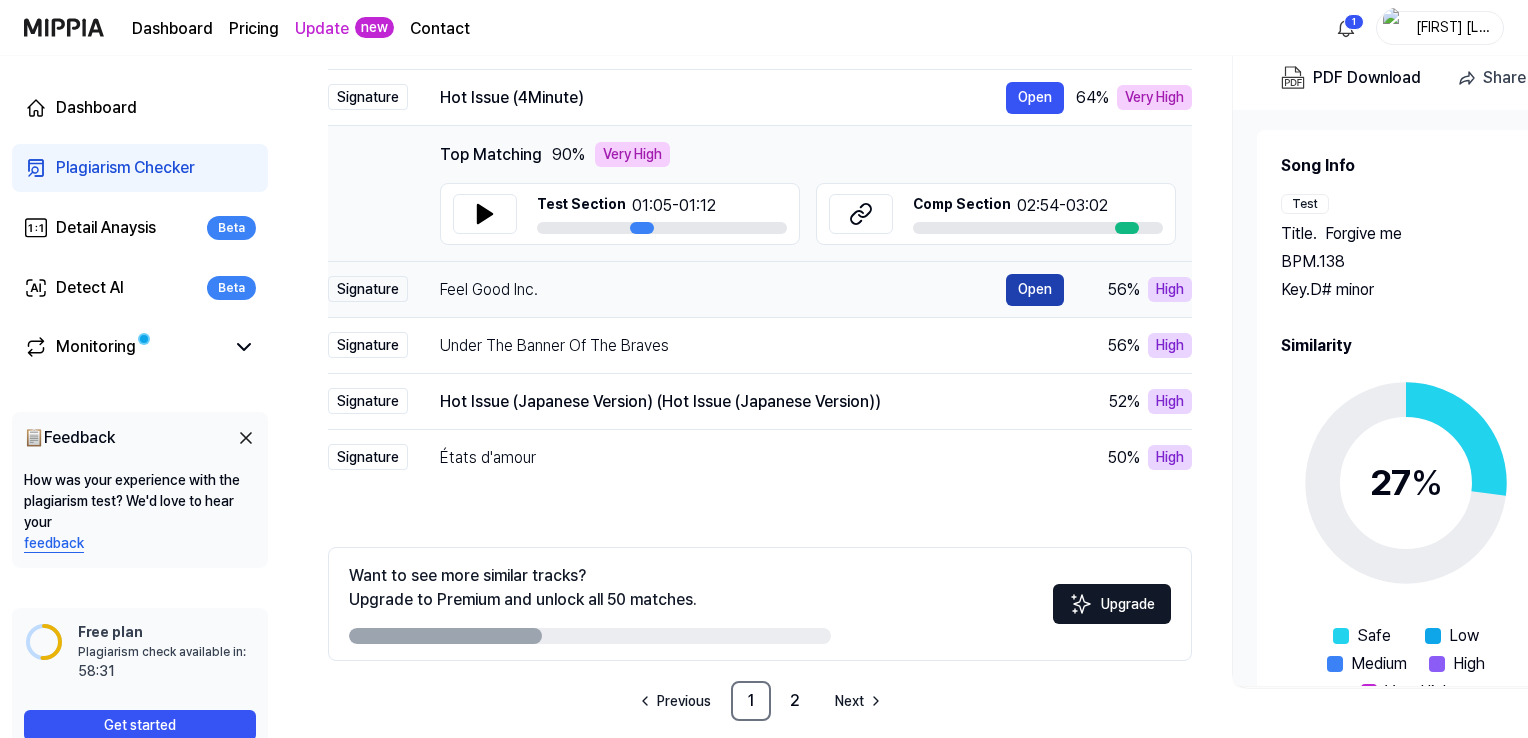 click on "Open" at bounding box center (1035, 290) 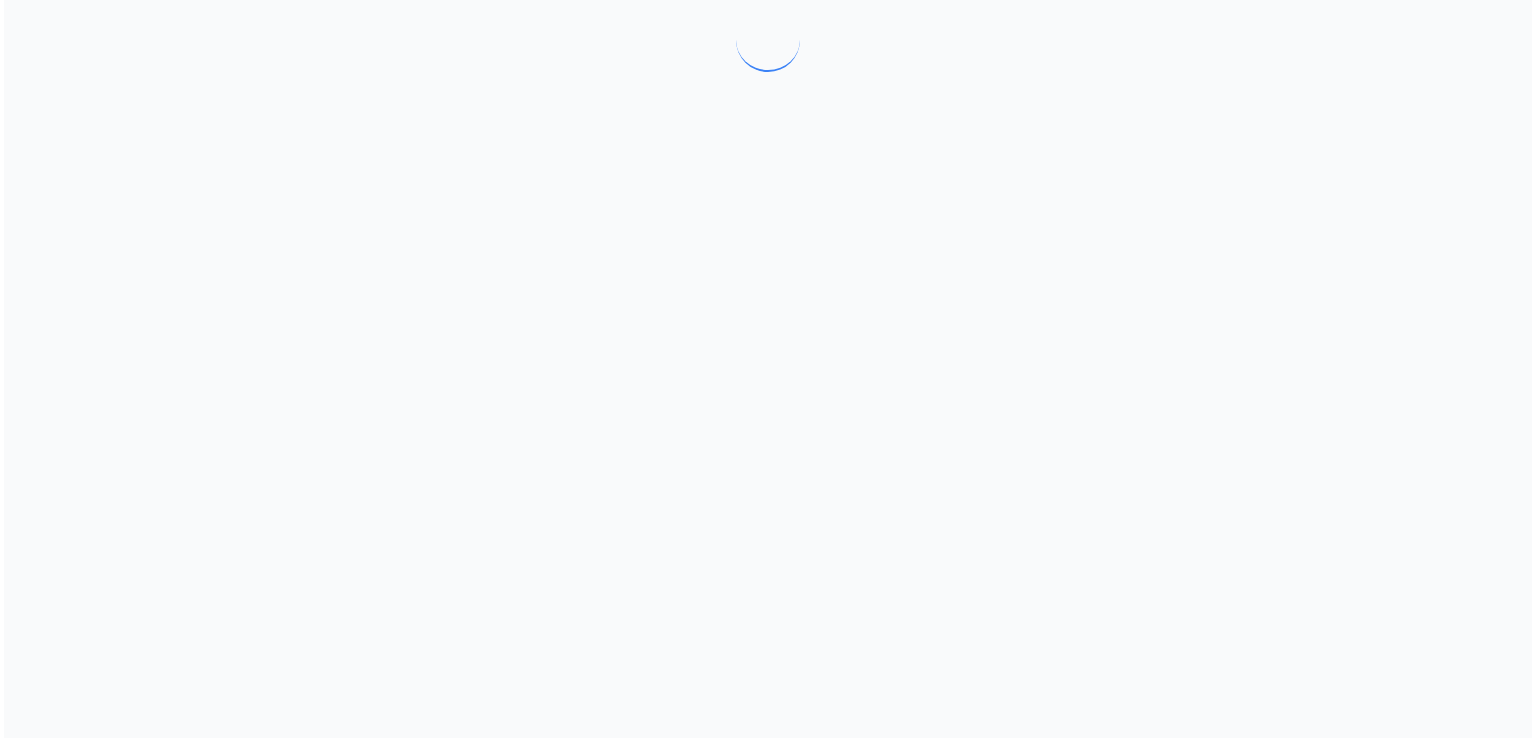 scroll, scrollTop: 0, scrollLeft: 0, axis: both 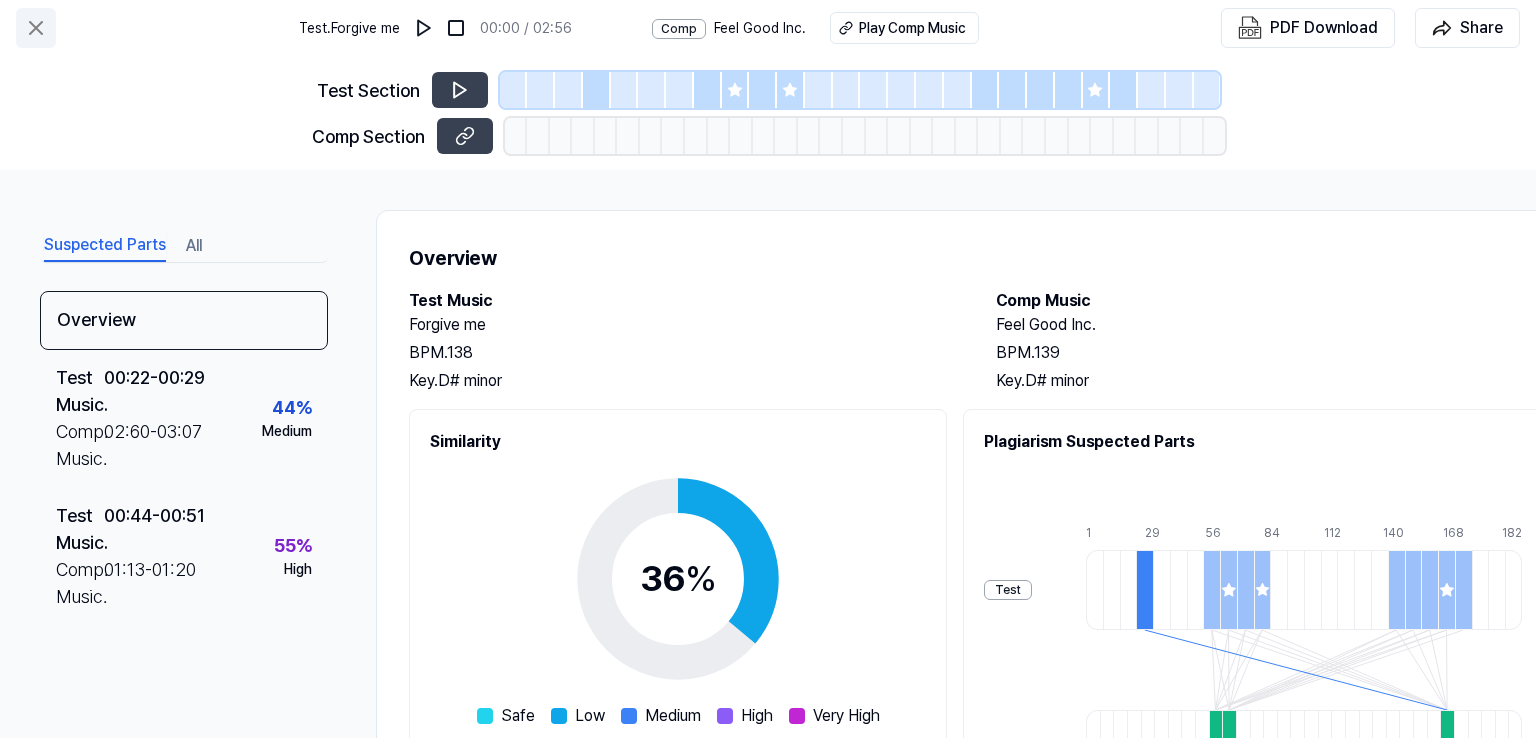 click 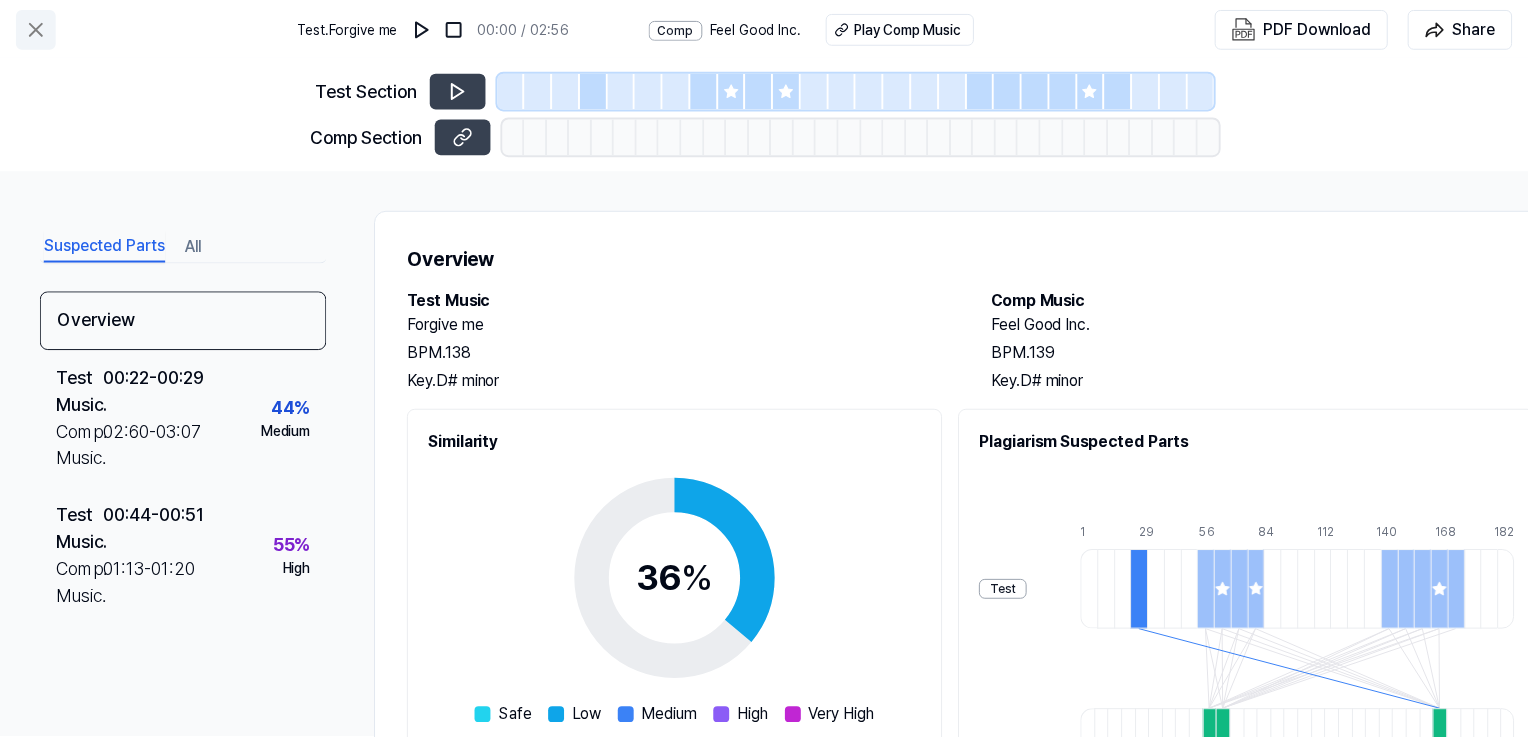 scroll, scrollTop: 300, scrollLeft: 0, axis: vertical 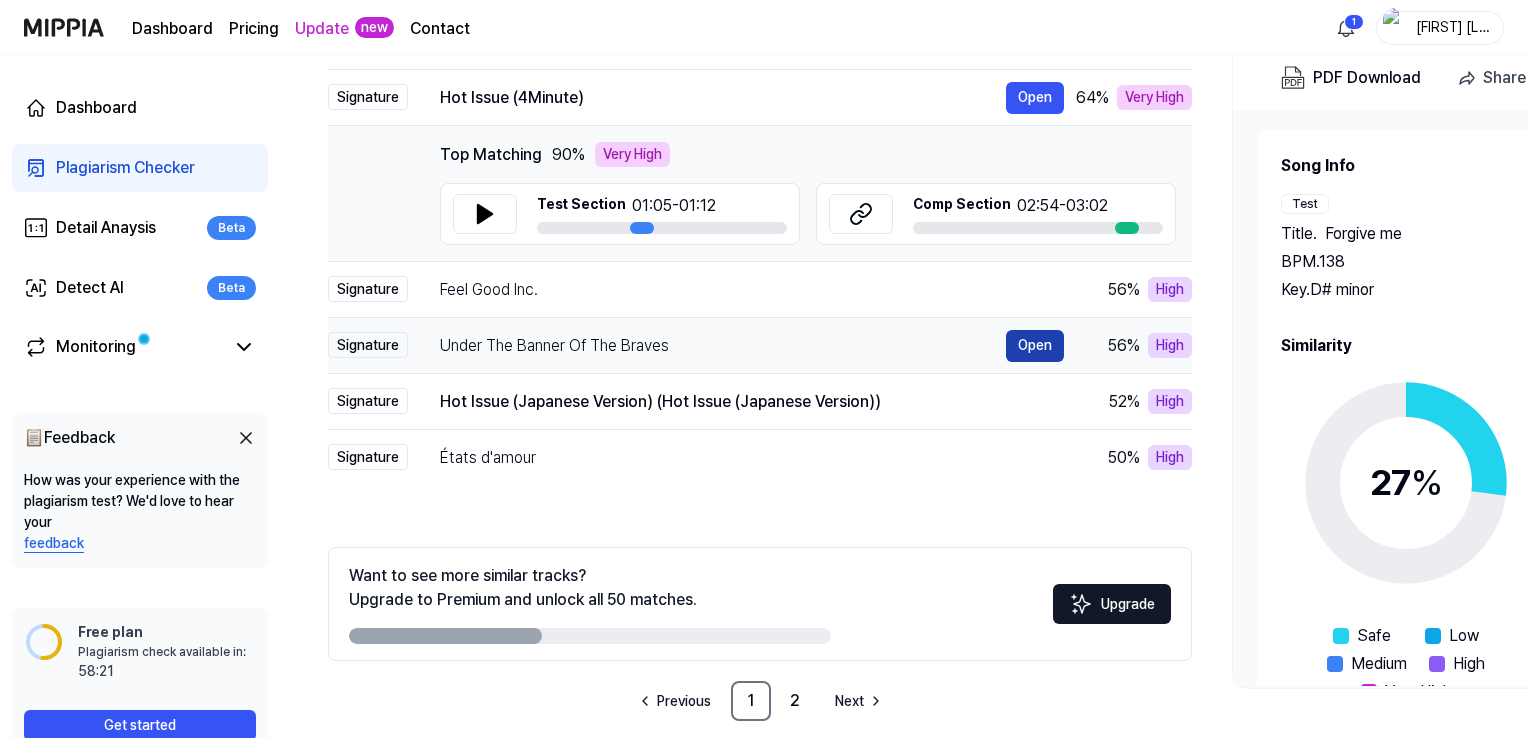 click on "Open" at bounding box center [1035, 346] 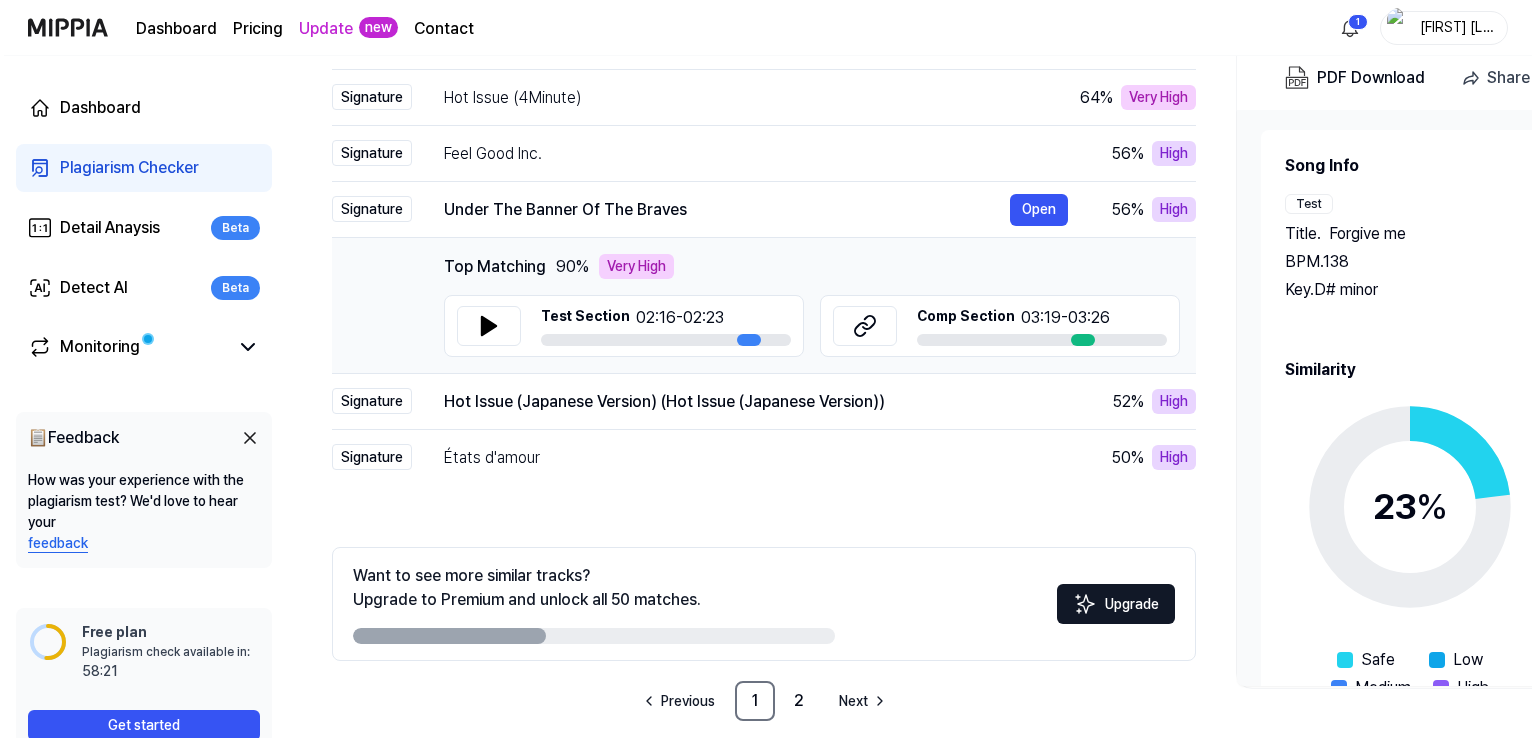 scroll, scrollTop: 0, scrollLeft: 0, axis: both 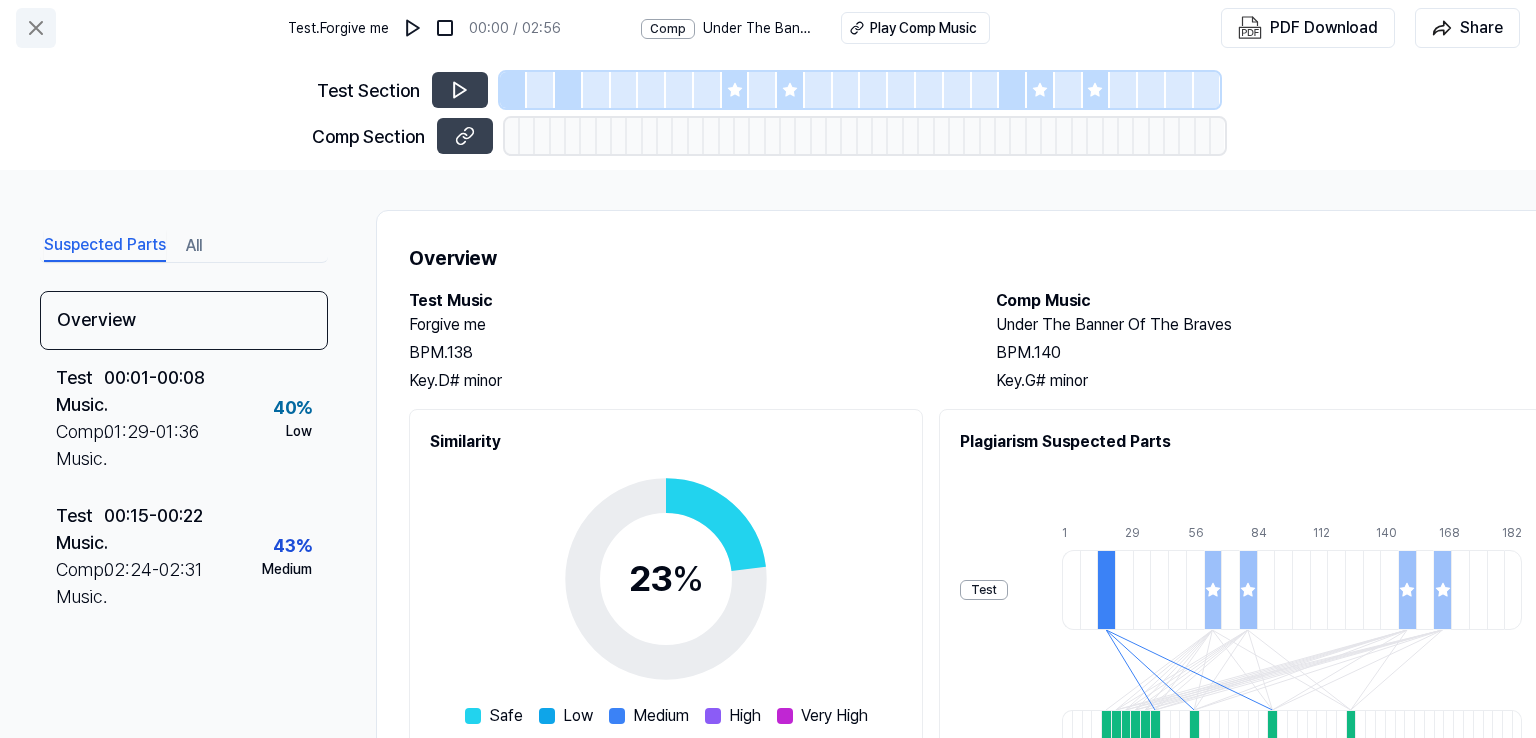 click 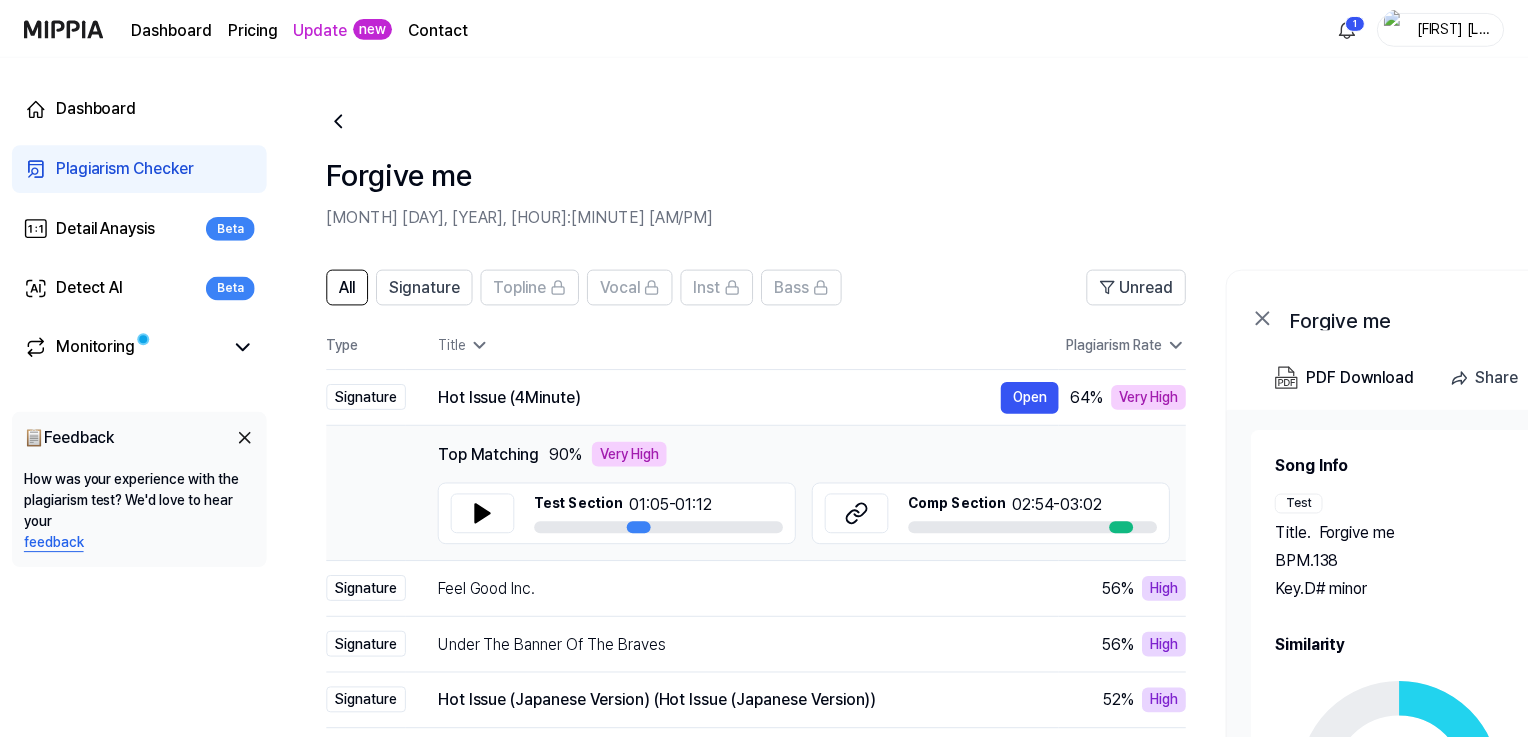scroll, scrollTop: 300, scrollLeft: 0, axis: vertical 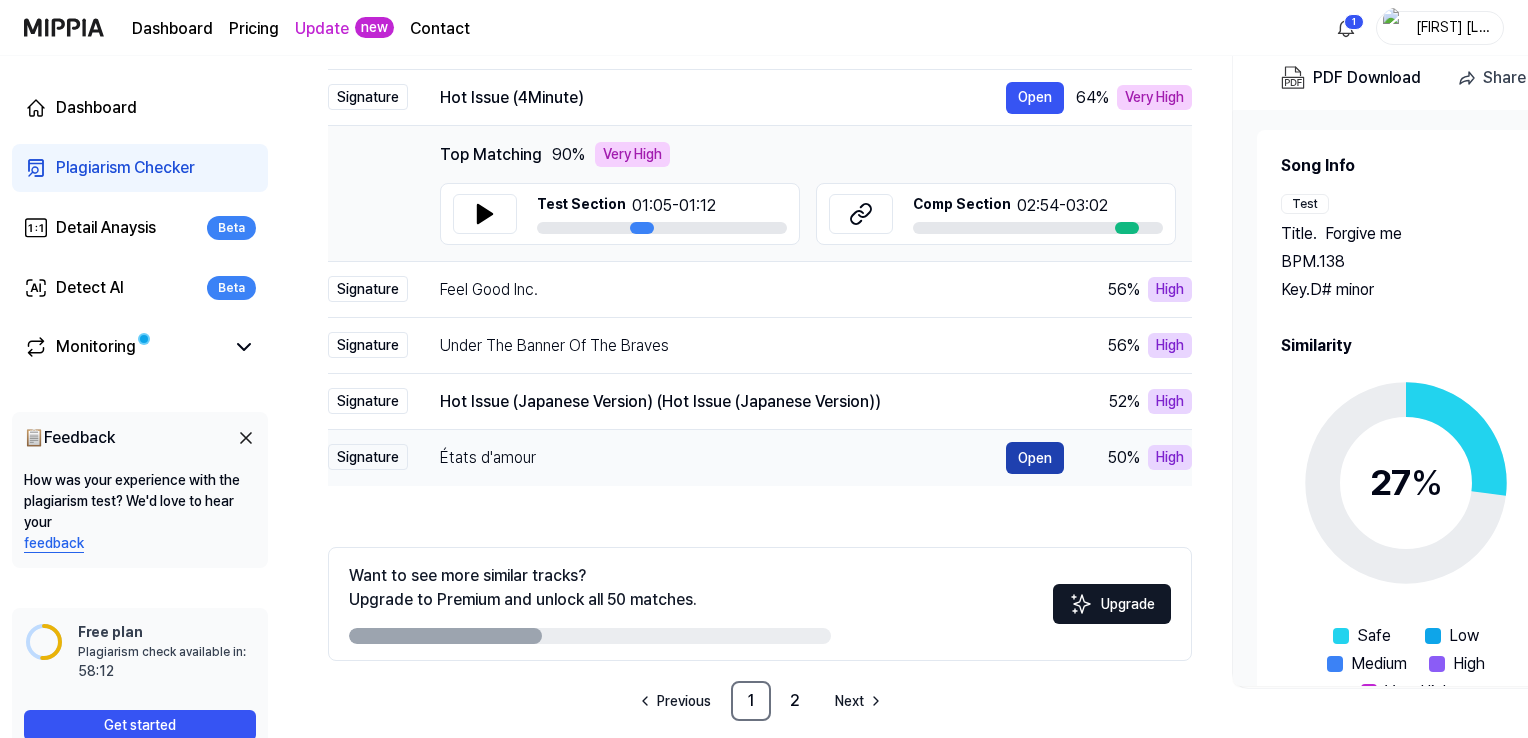 click on "Open" at bounding box center (1035, 458) 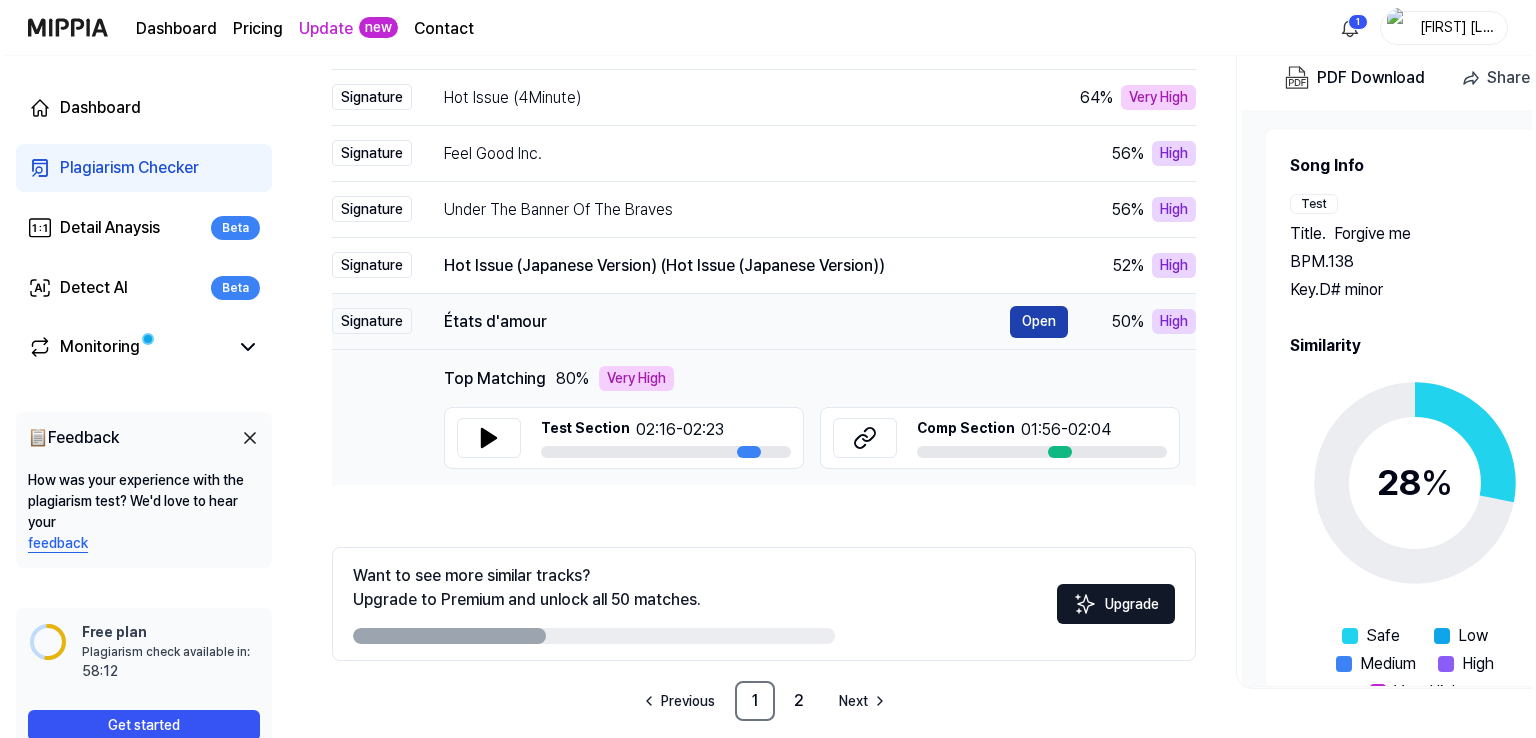 scroll, scrollTop: 0, scrollLeft: 0, axis: both 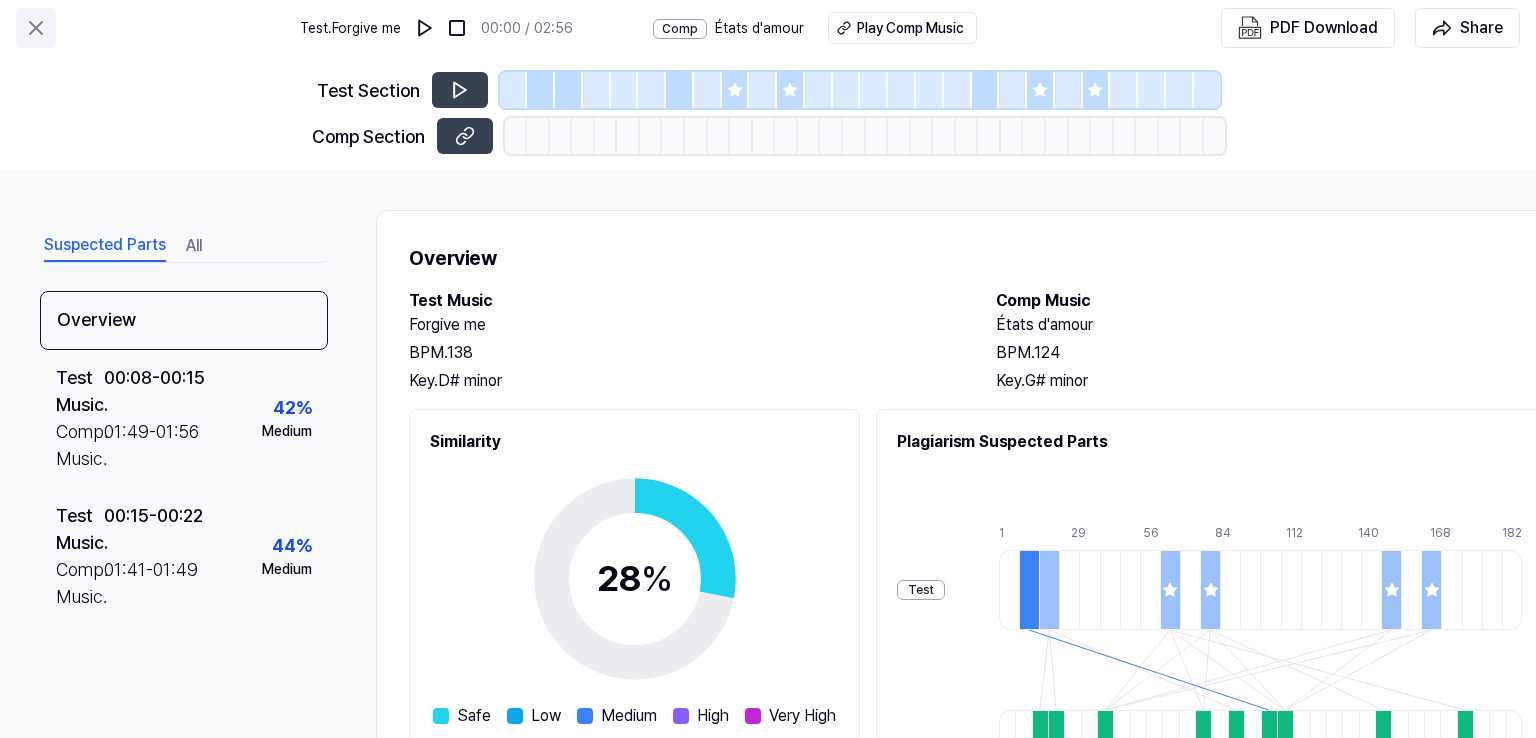 click 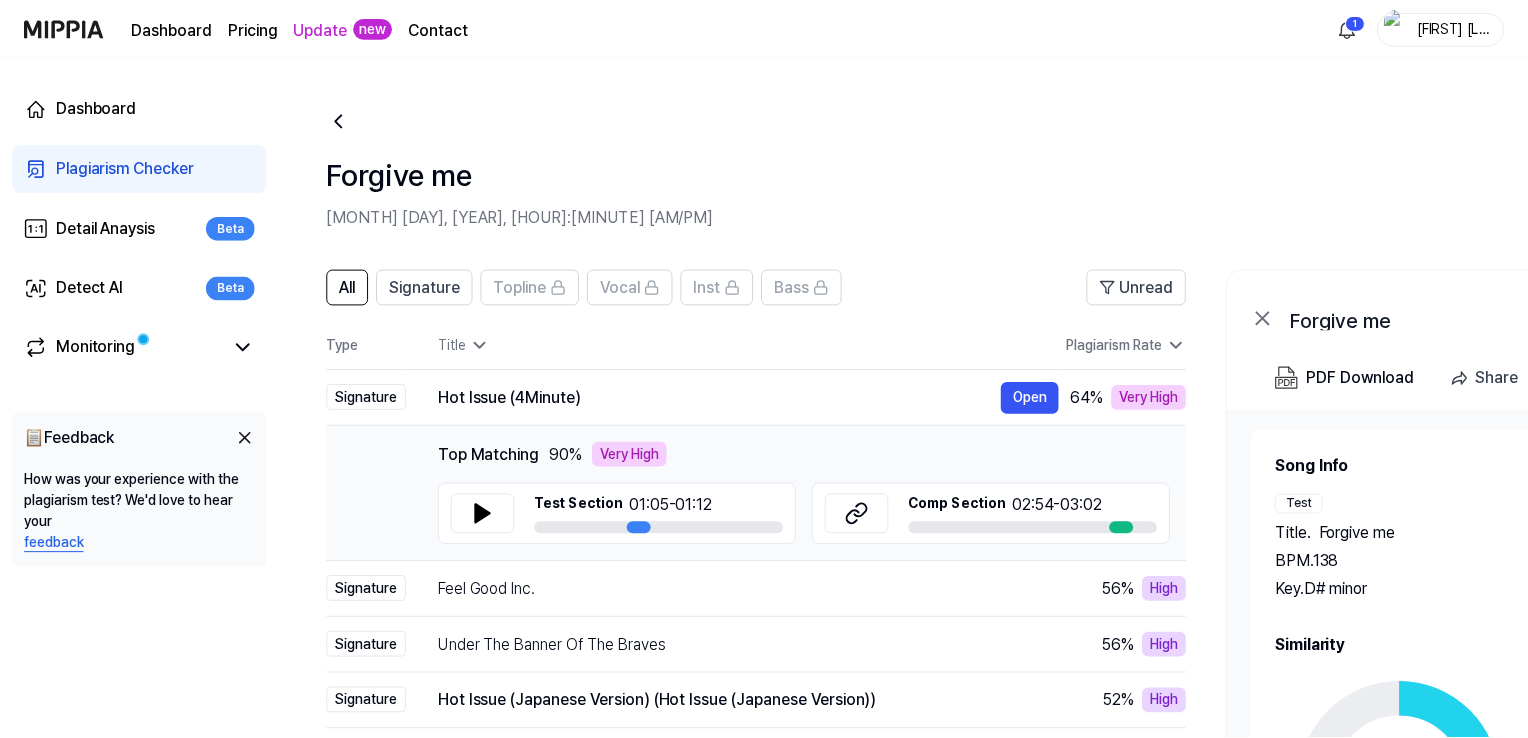 scroll, scrollTop: 300, scrollLeft: 0, axis: vertical 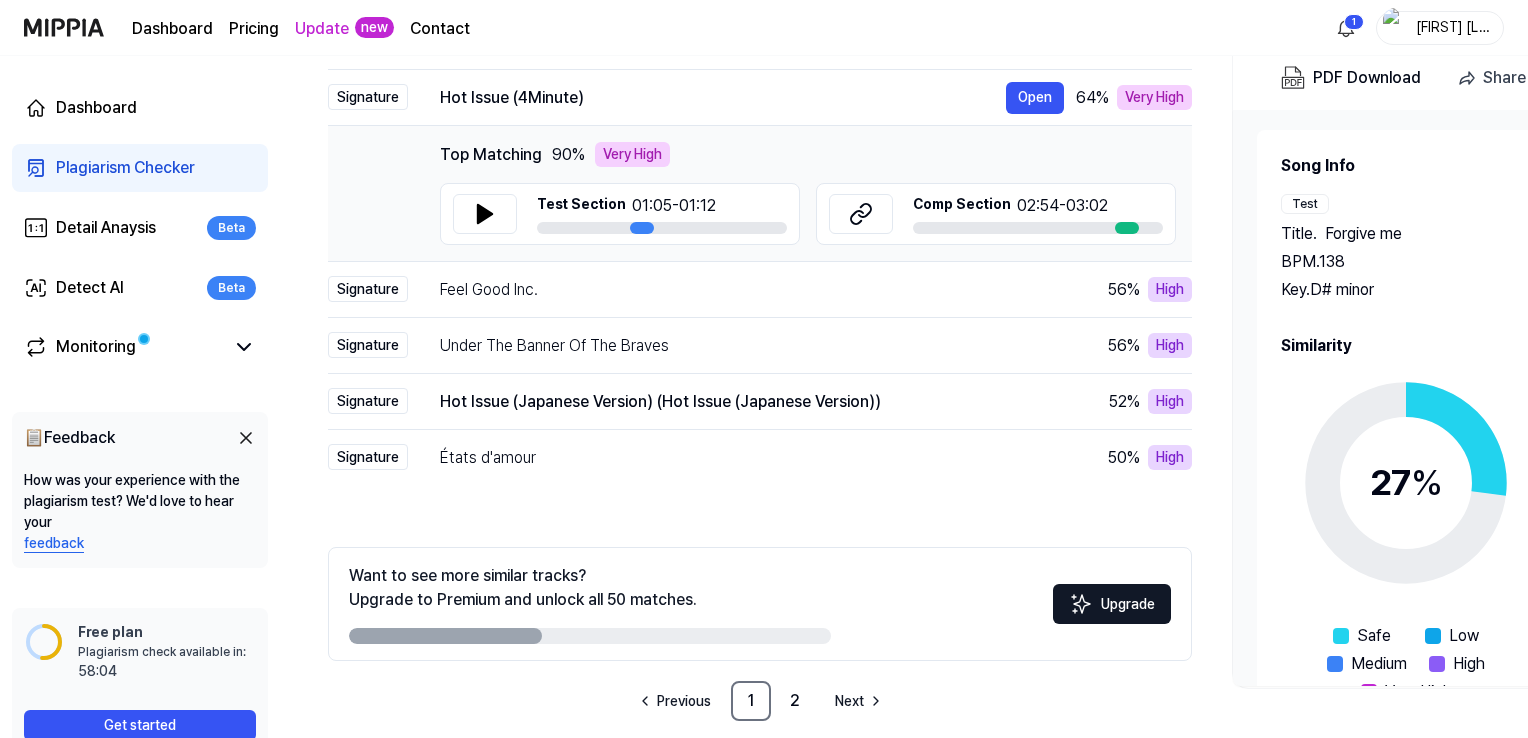 click on "Plagiarism Checker" at bounding box center (125, 168) 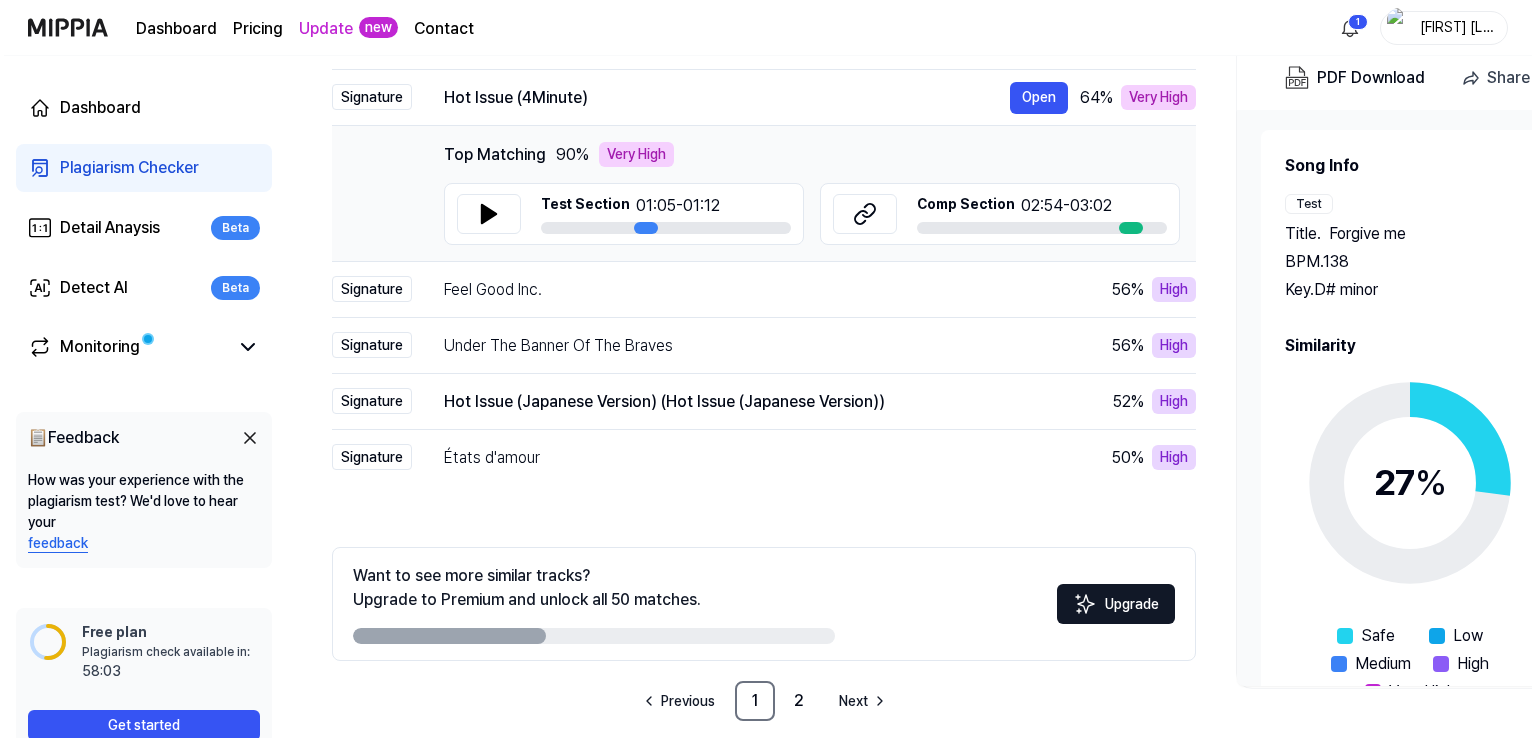 scroll, scrollTop: 0, scrollLeft: 0, axis: both 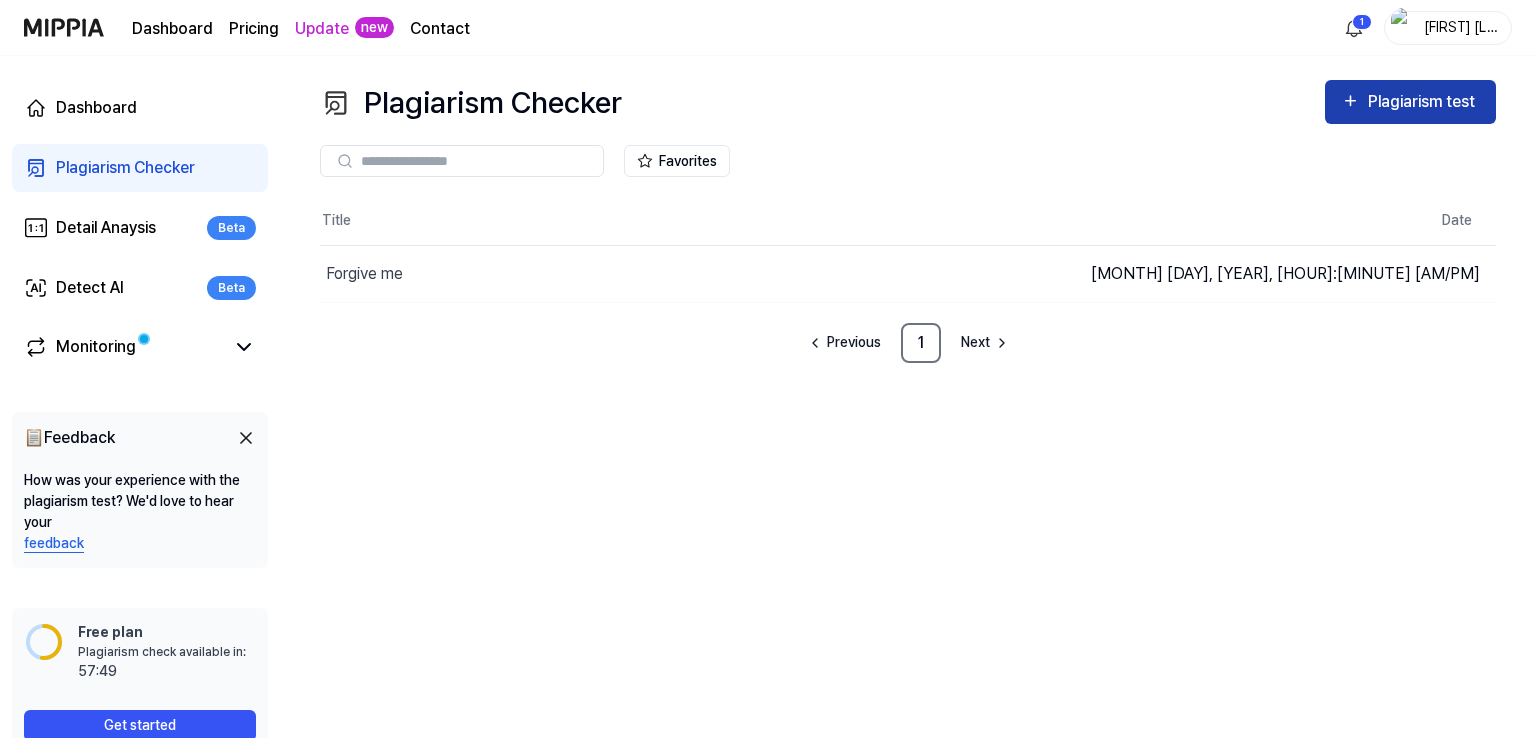 click on "Plagiarism test" at bounding box center (1424, 102) 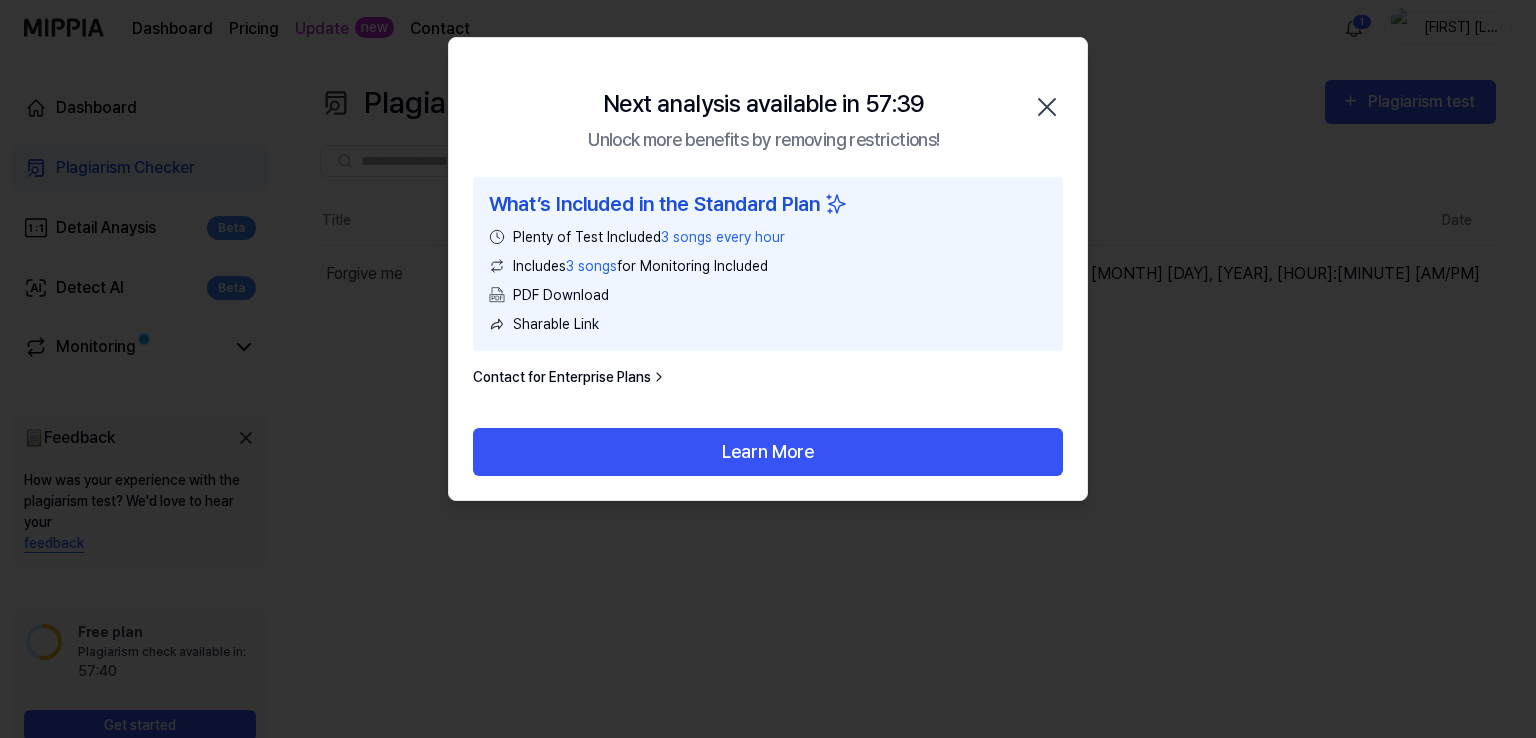click 